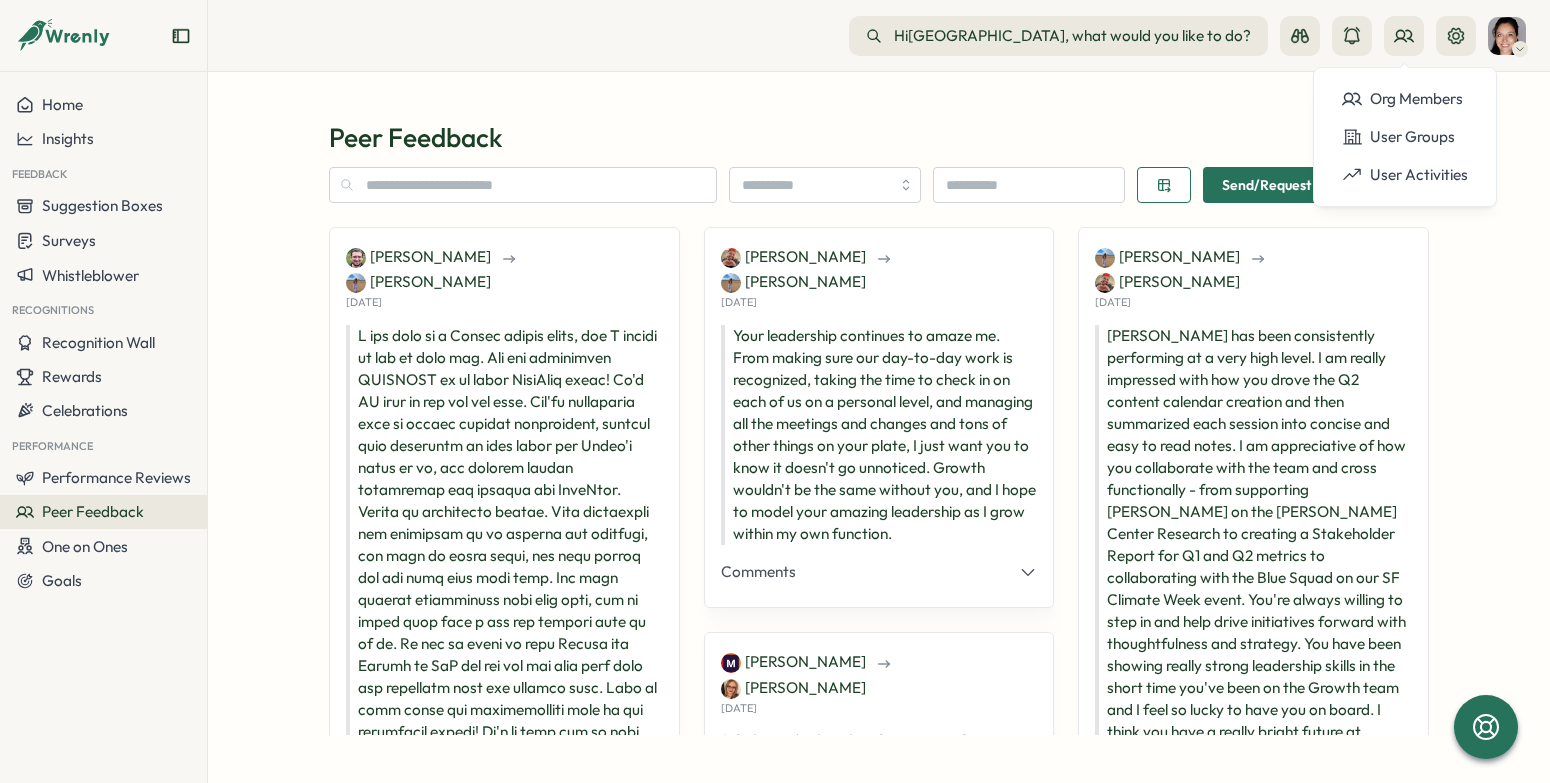 scroll, scrollTop: 0, scrollLeft: 0, axis: both 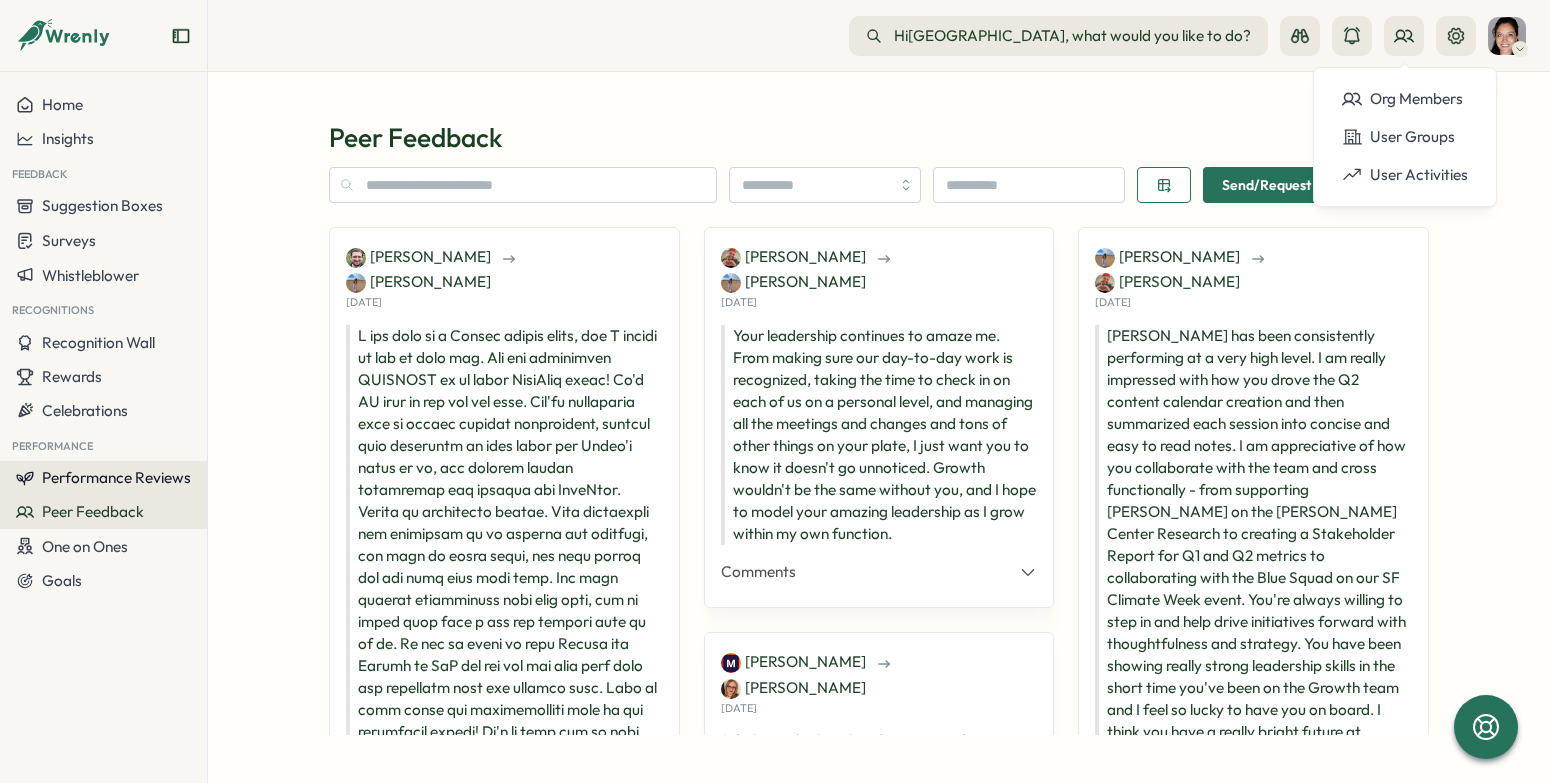 click on "Performance Reviews" at bounding box center [116, 477] 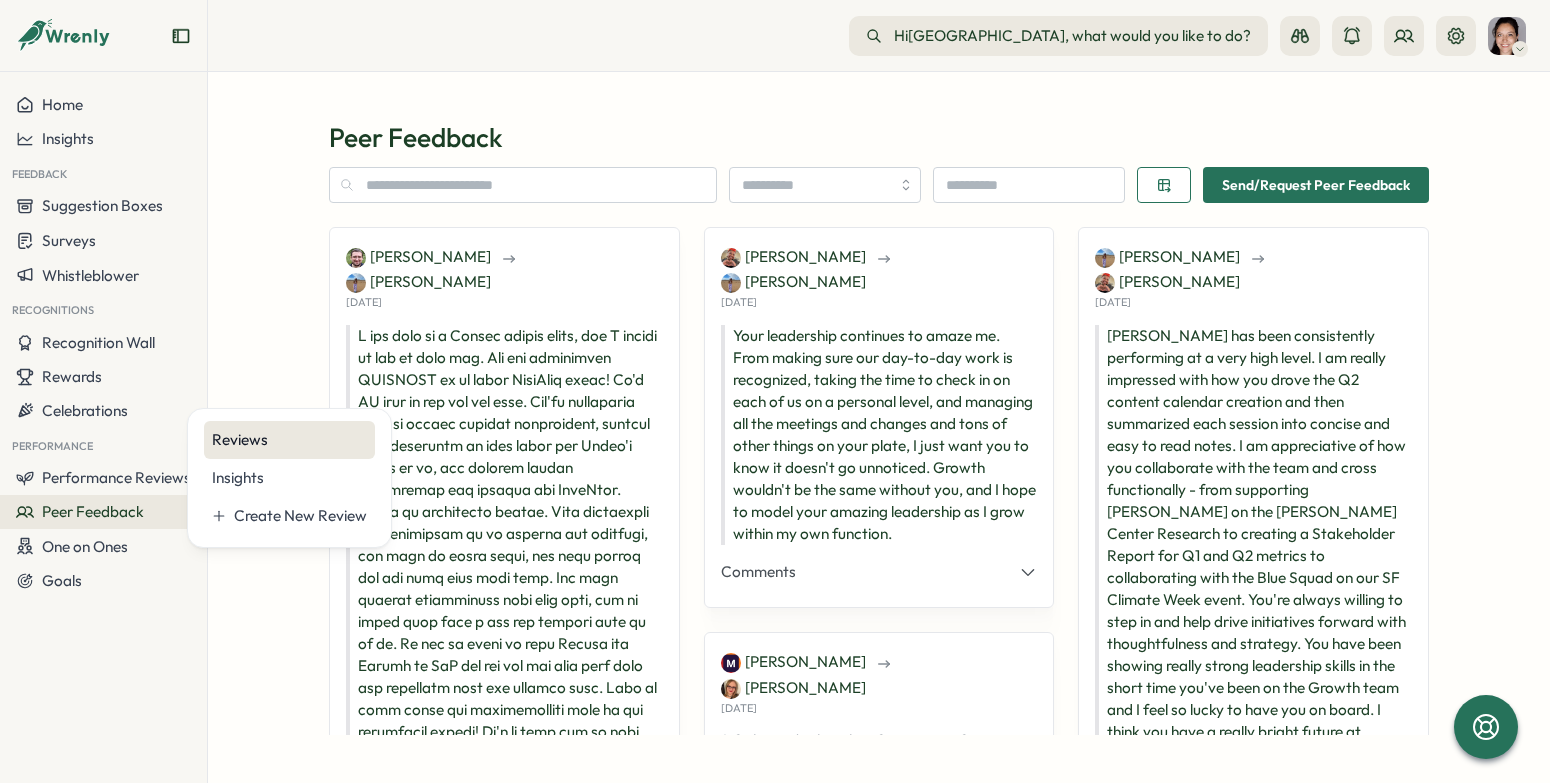 click on "Reviews" at bounding box center (289, 440) 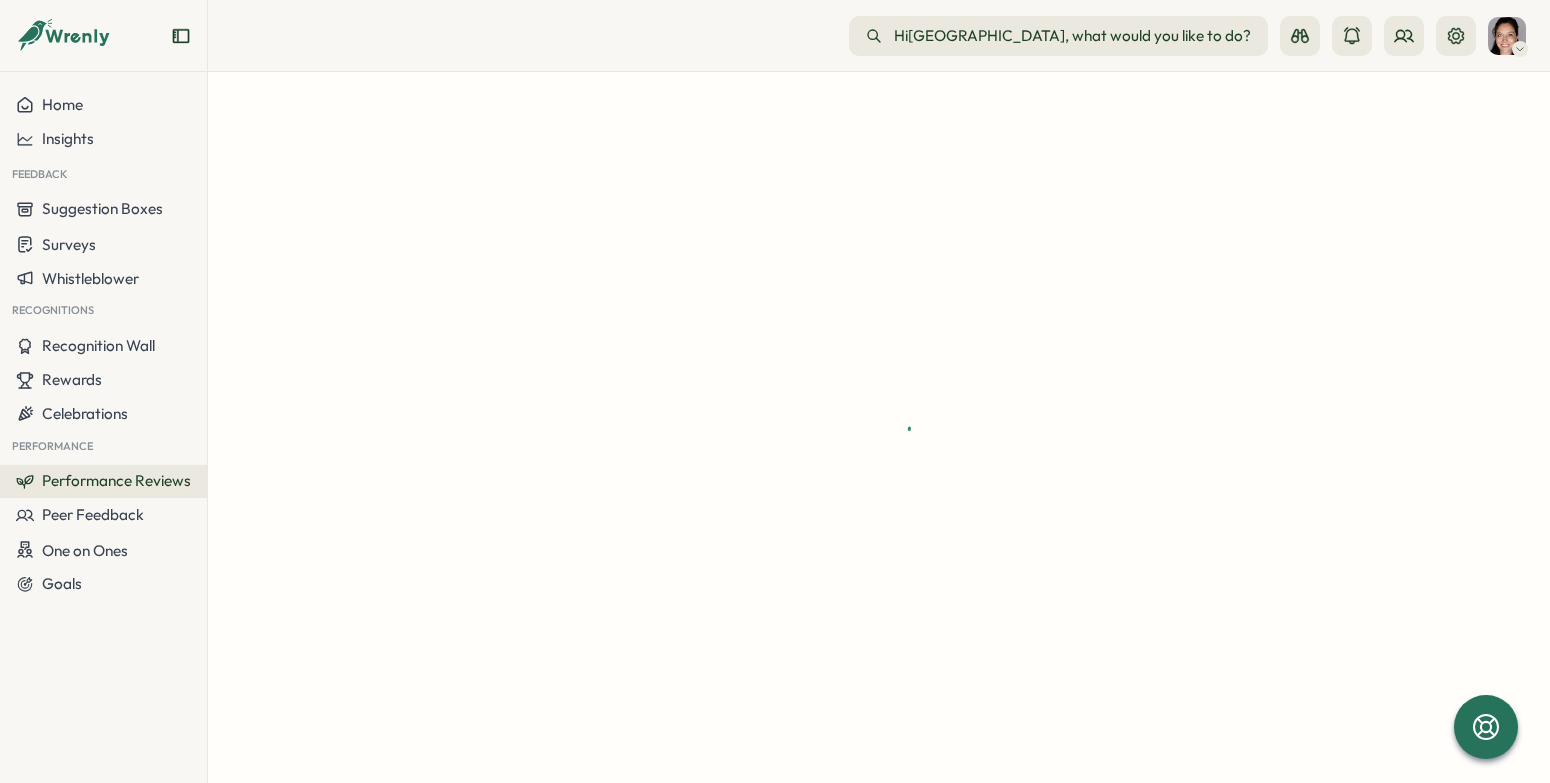 scroll, scrollTop: 0, scrollLeft: 0, axis: both 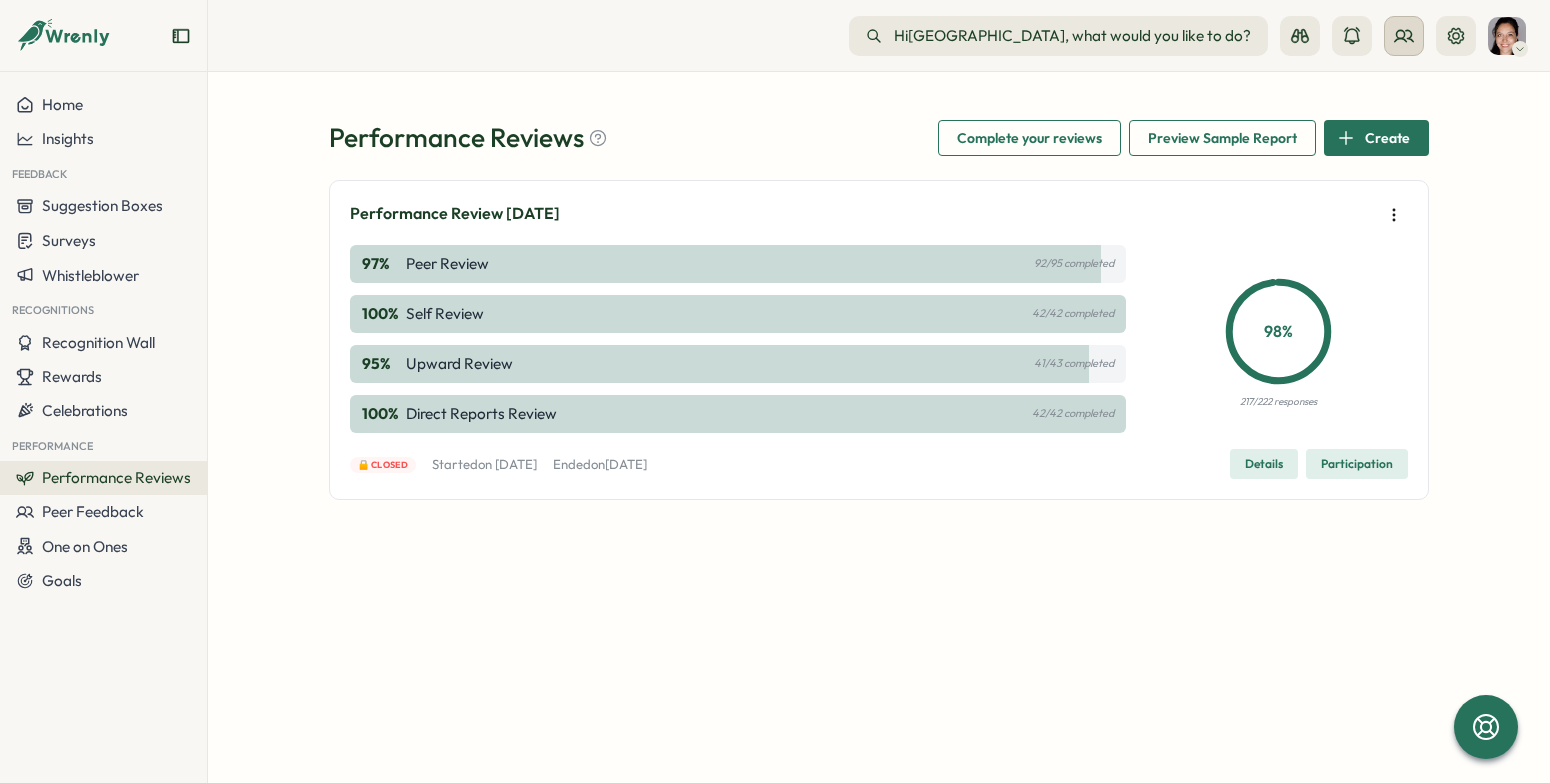 click 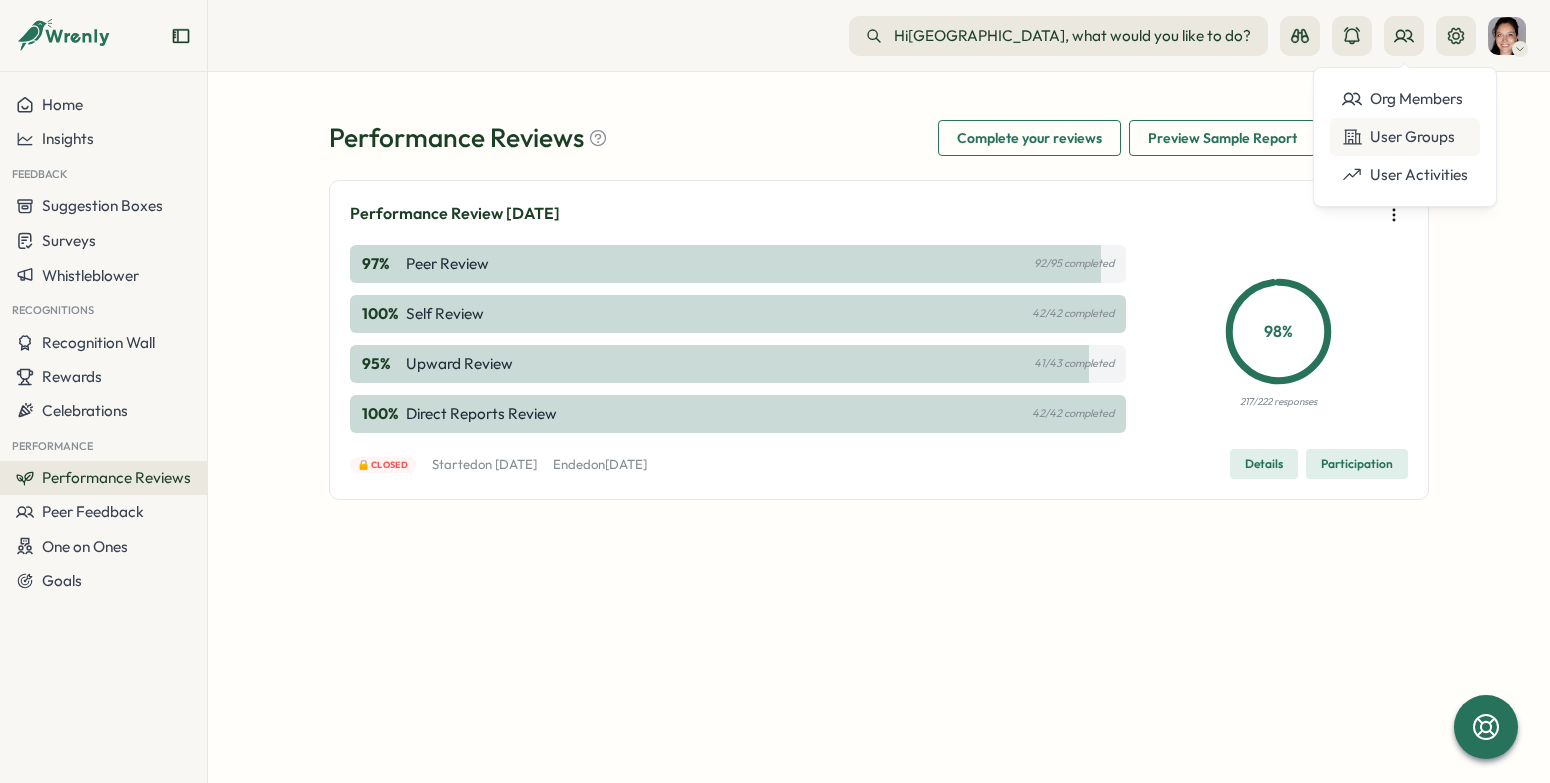 click on "User Groups" at bounding box center [1405, 137] 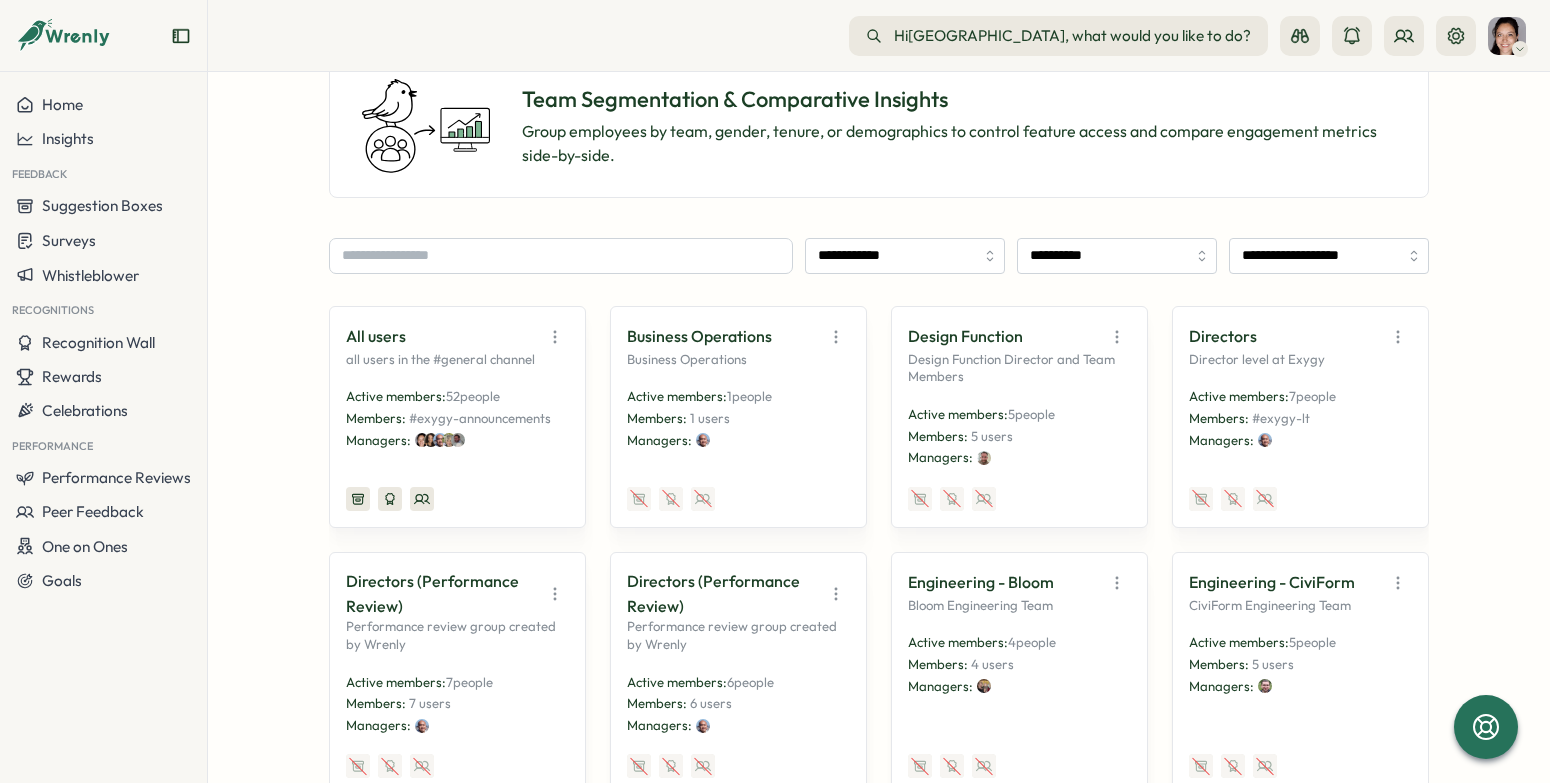 scroll, scrollTop: 0, scrollLeft: 0, axis: both 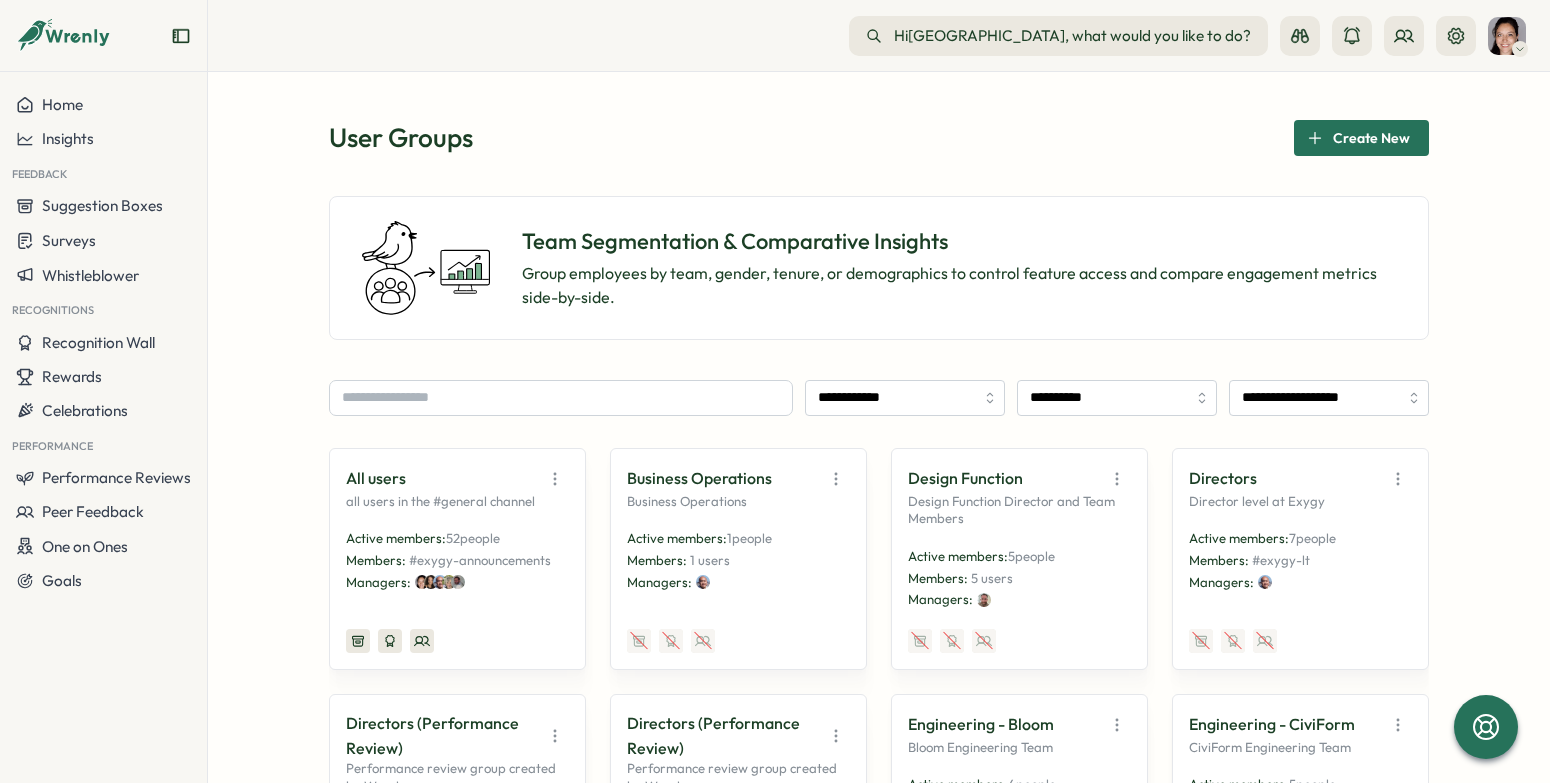 click 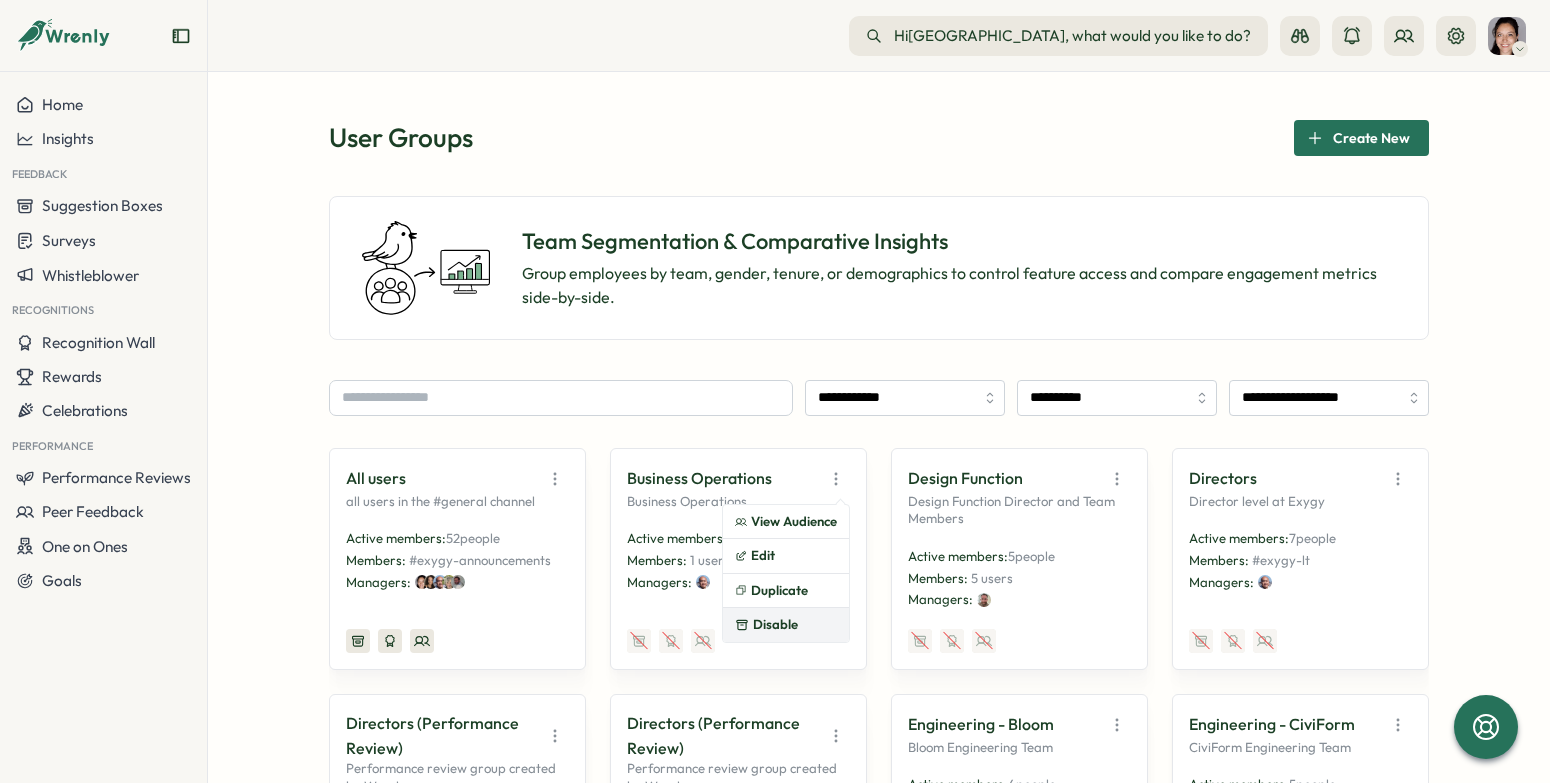 click on "Disable" at bounding box center (786, 625) 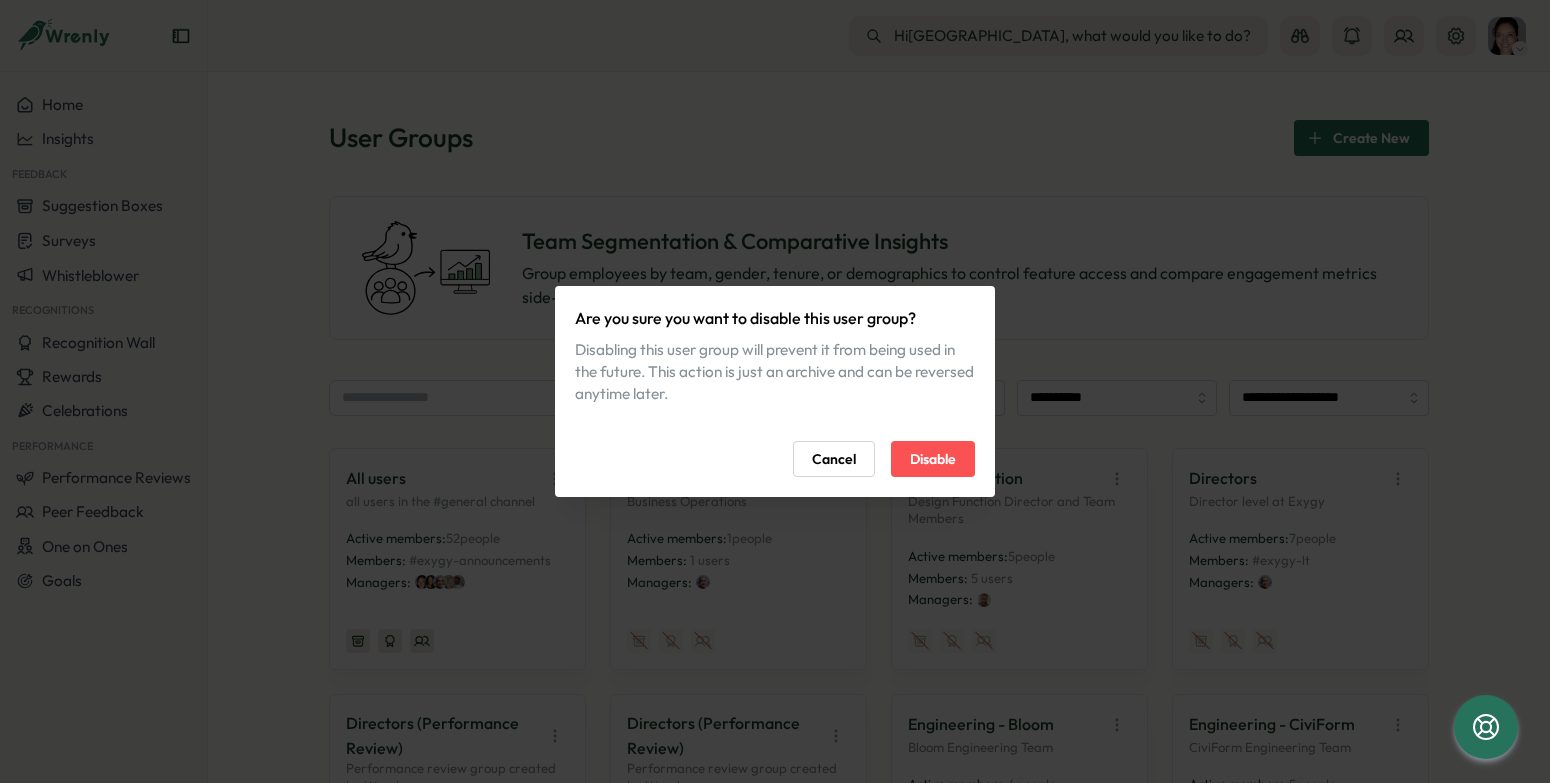 drag, startPoint x: 909, startPoint y: 460, endPoint x: 878, endPoint y: 483, distance: 38.600517 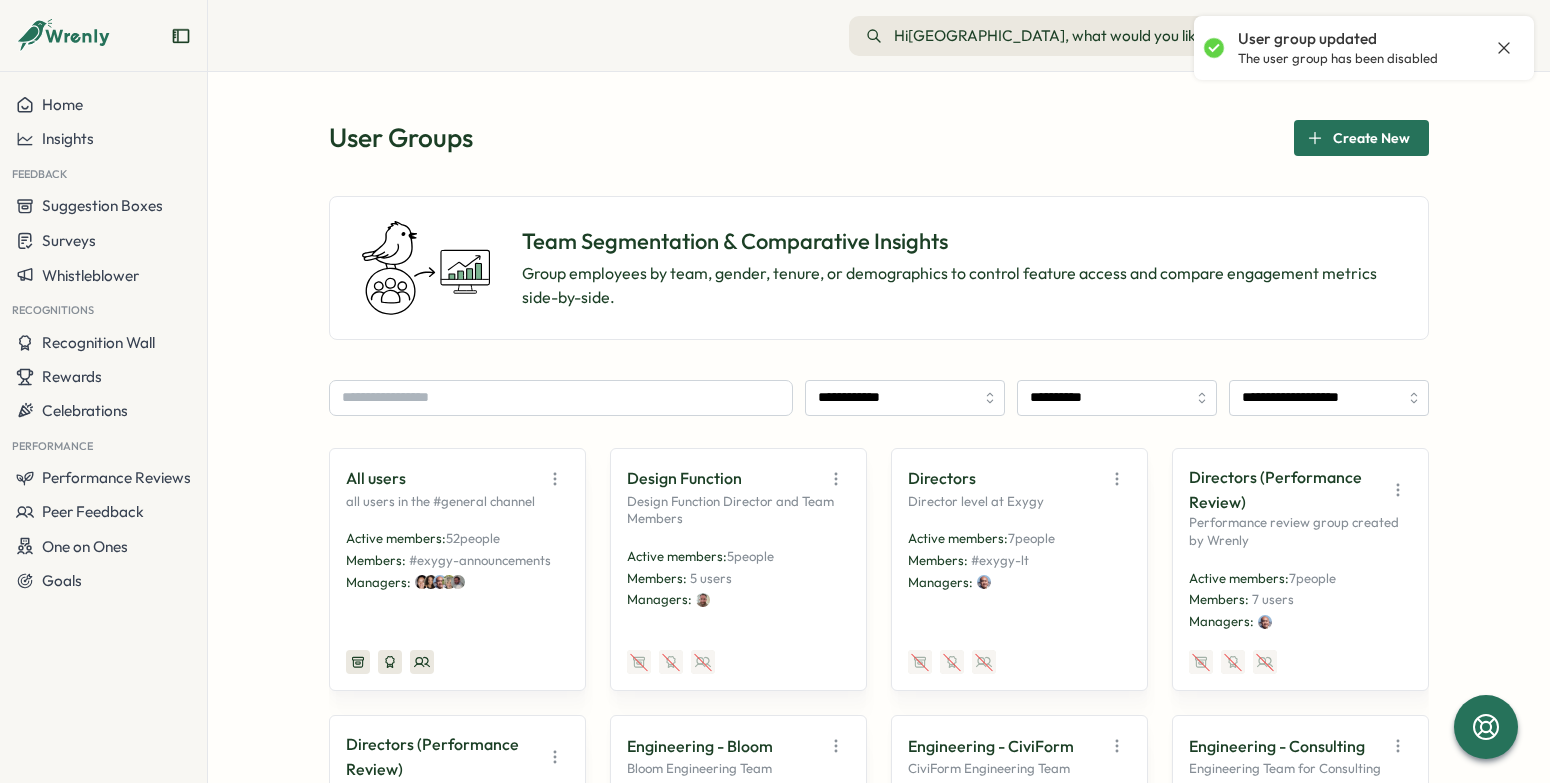 click 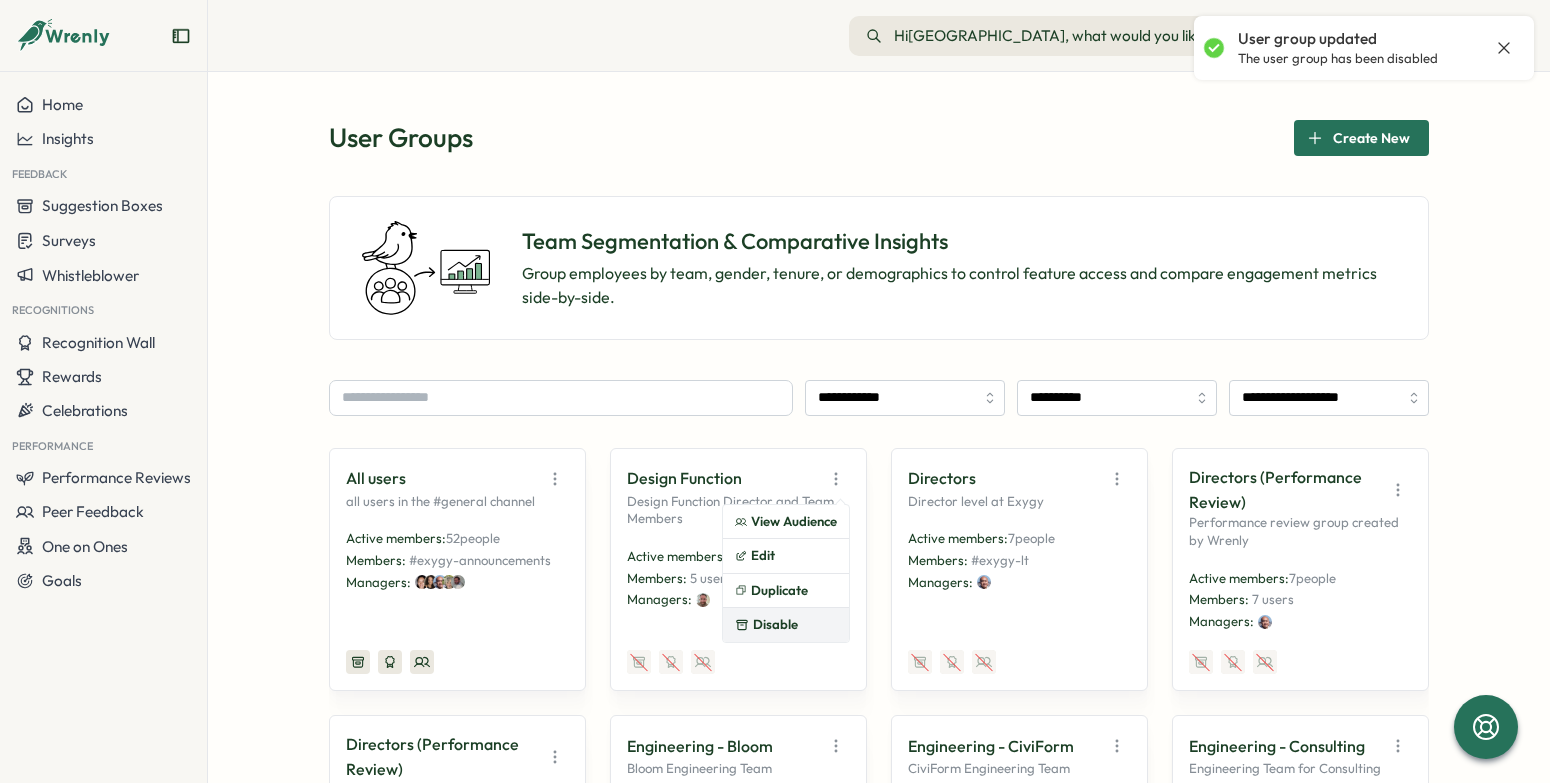 click on "Disable" at bounding box center [786, 625] 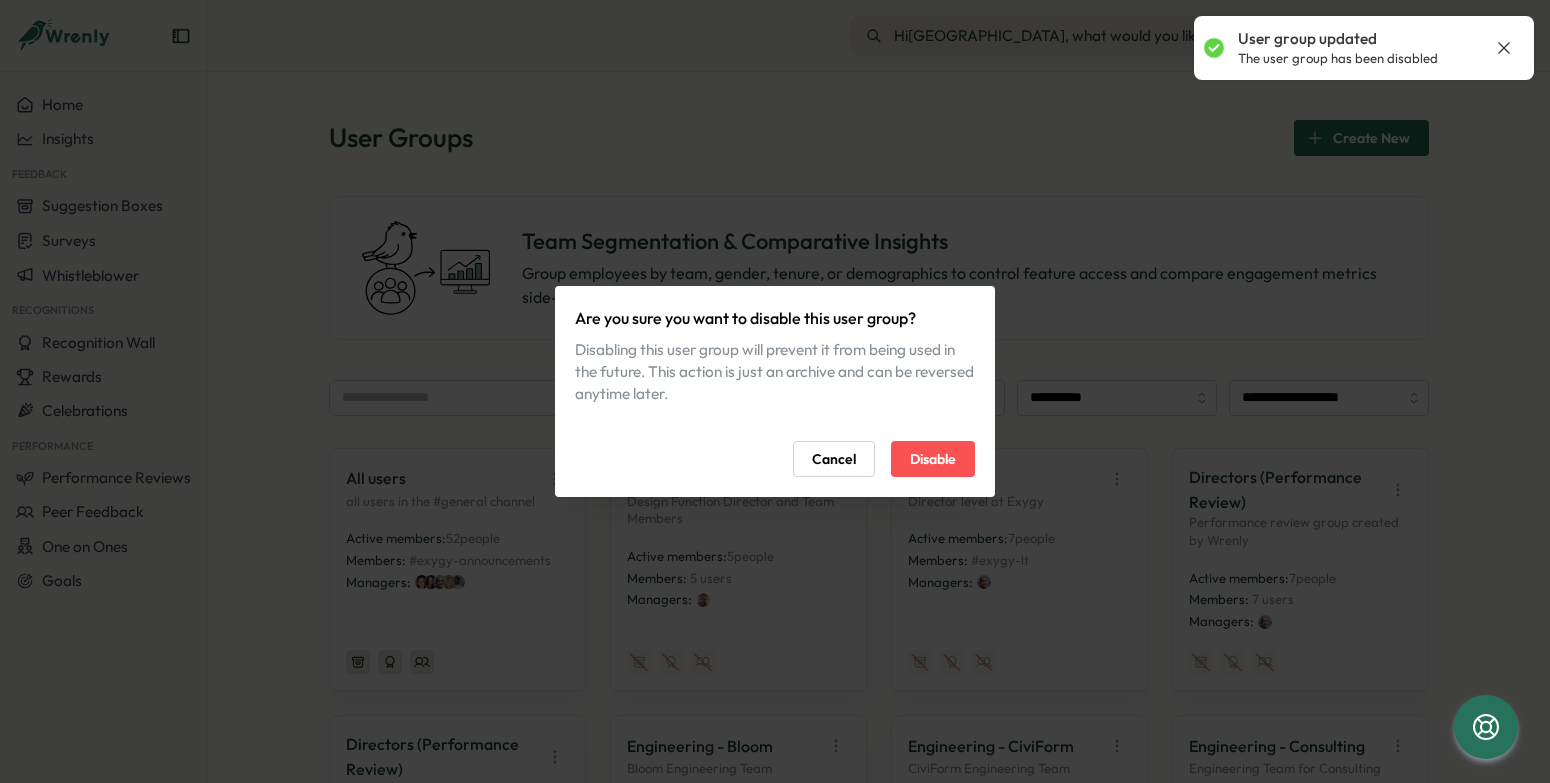 click on "Disable" at bounding box center (933, 459) 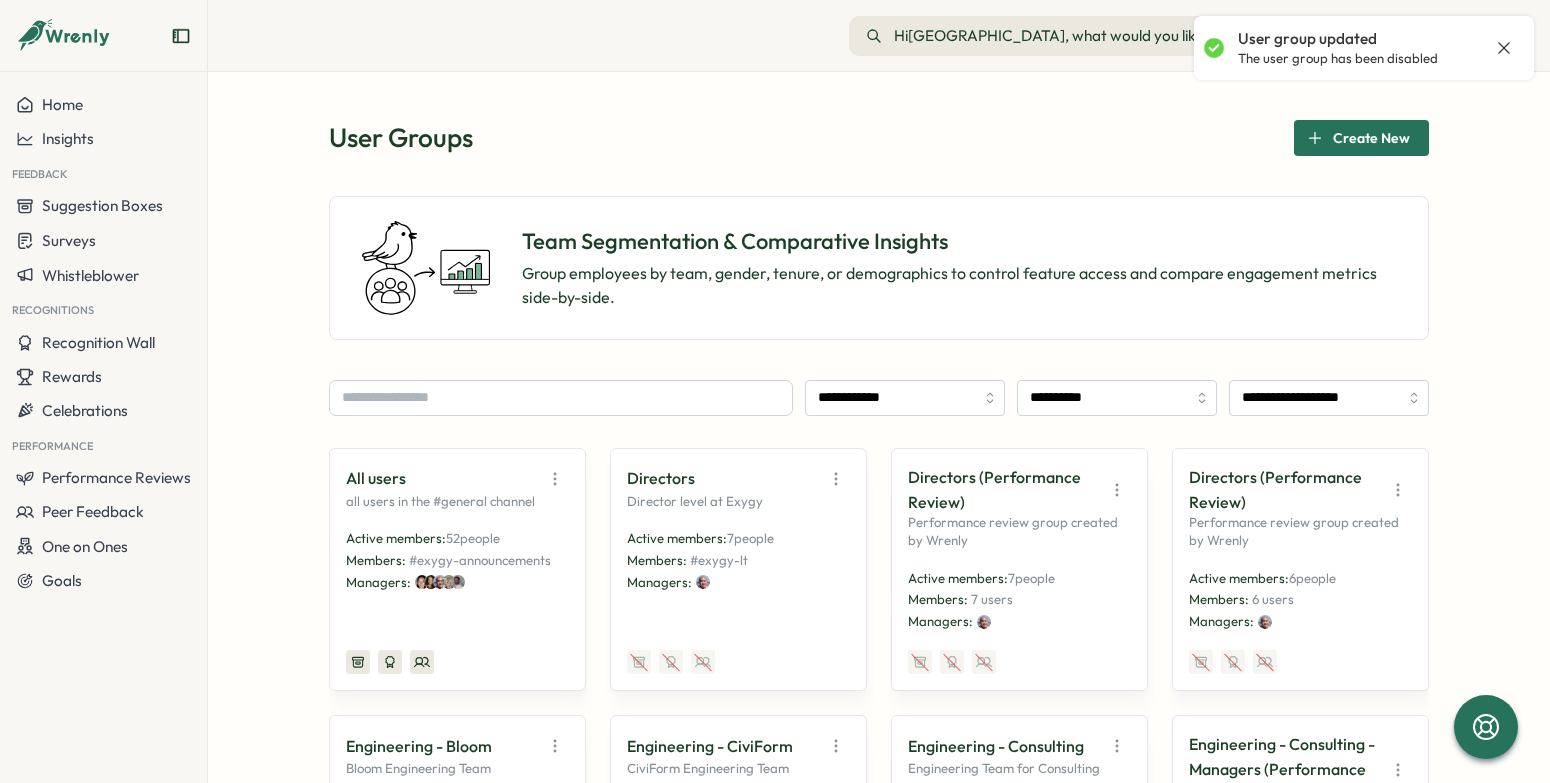 click 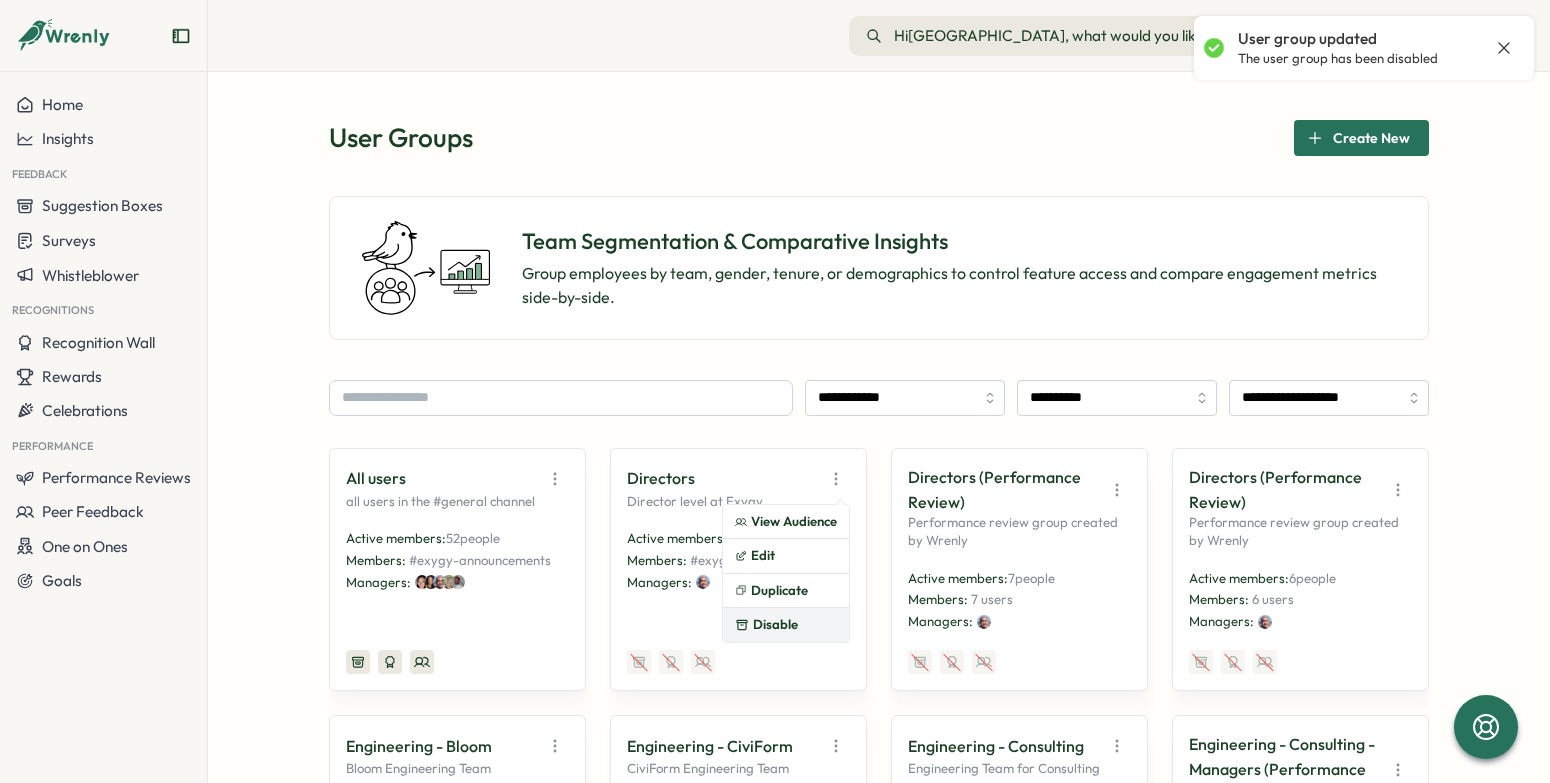 click on "Disable" at bounding box center [786, 625] 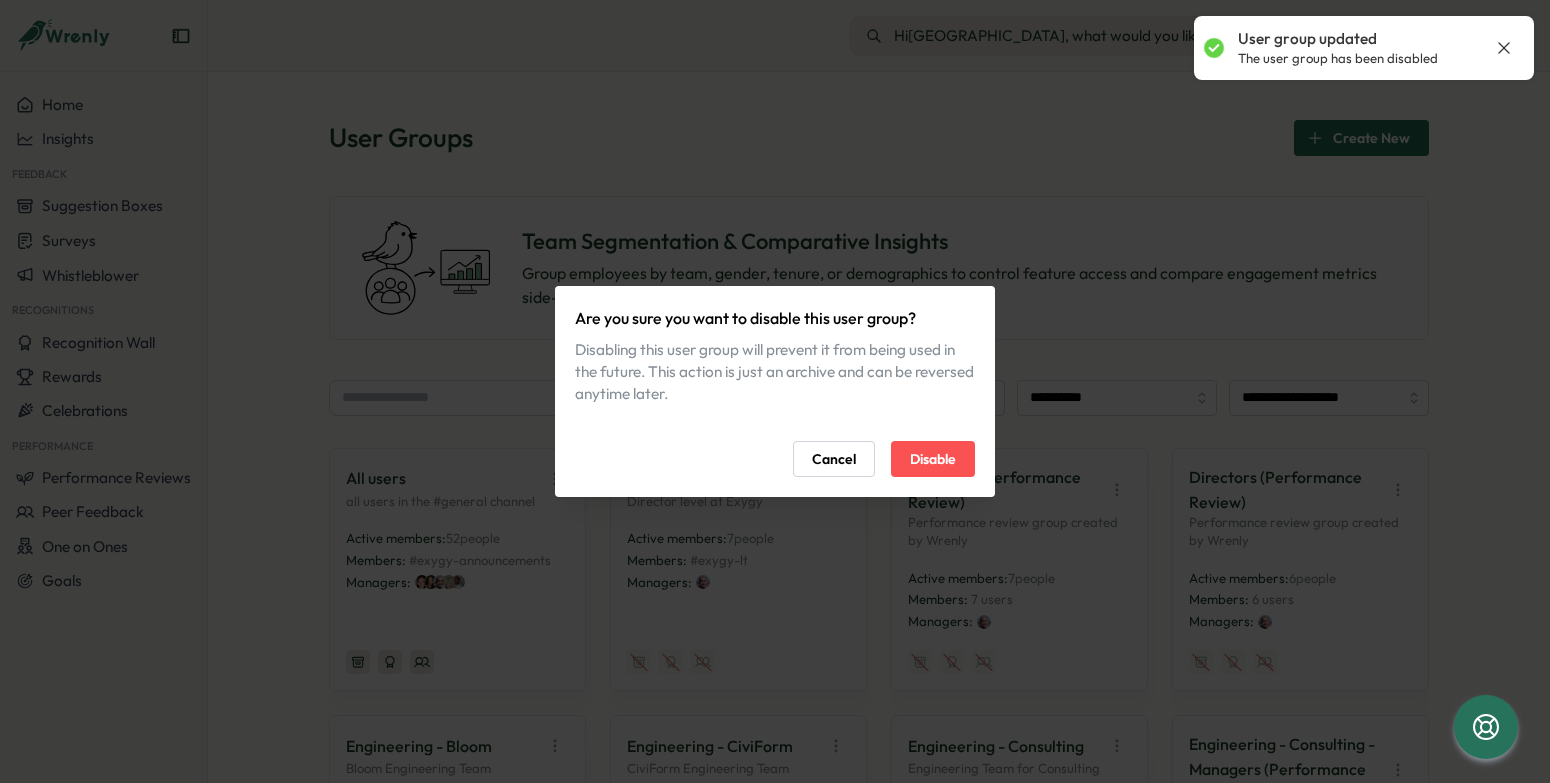 click on "Disable" at bounding box center [933, 459] 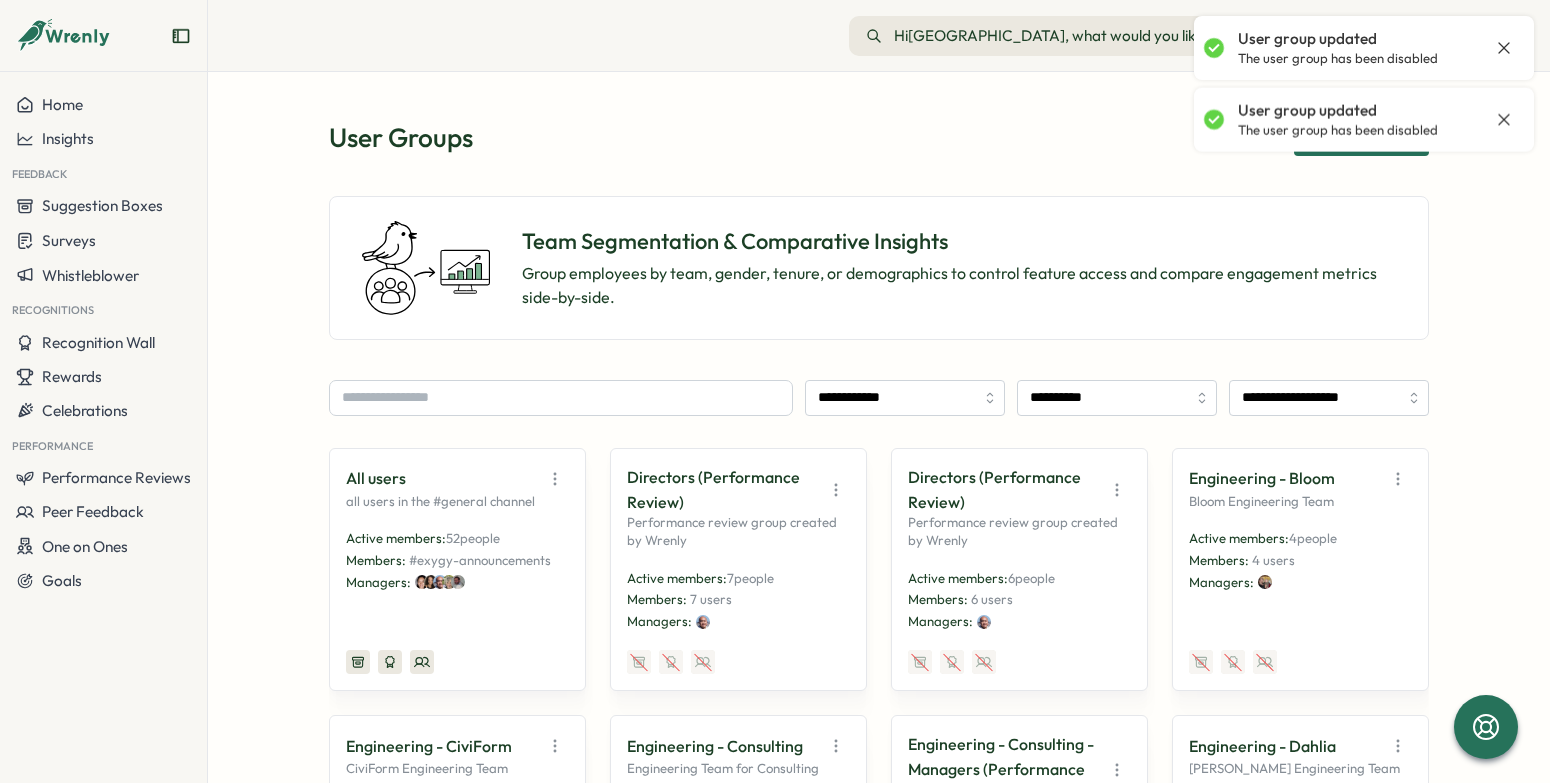 click 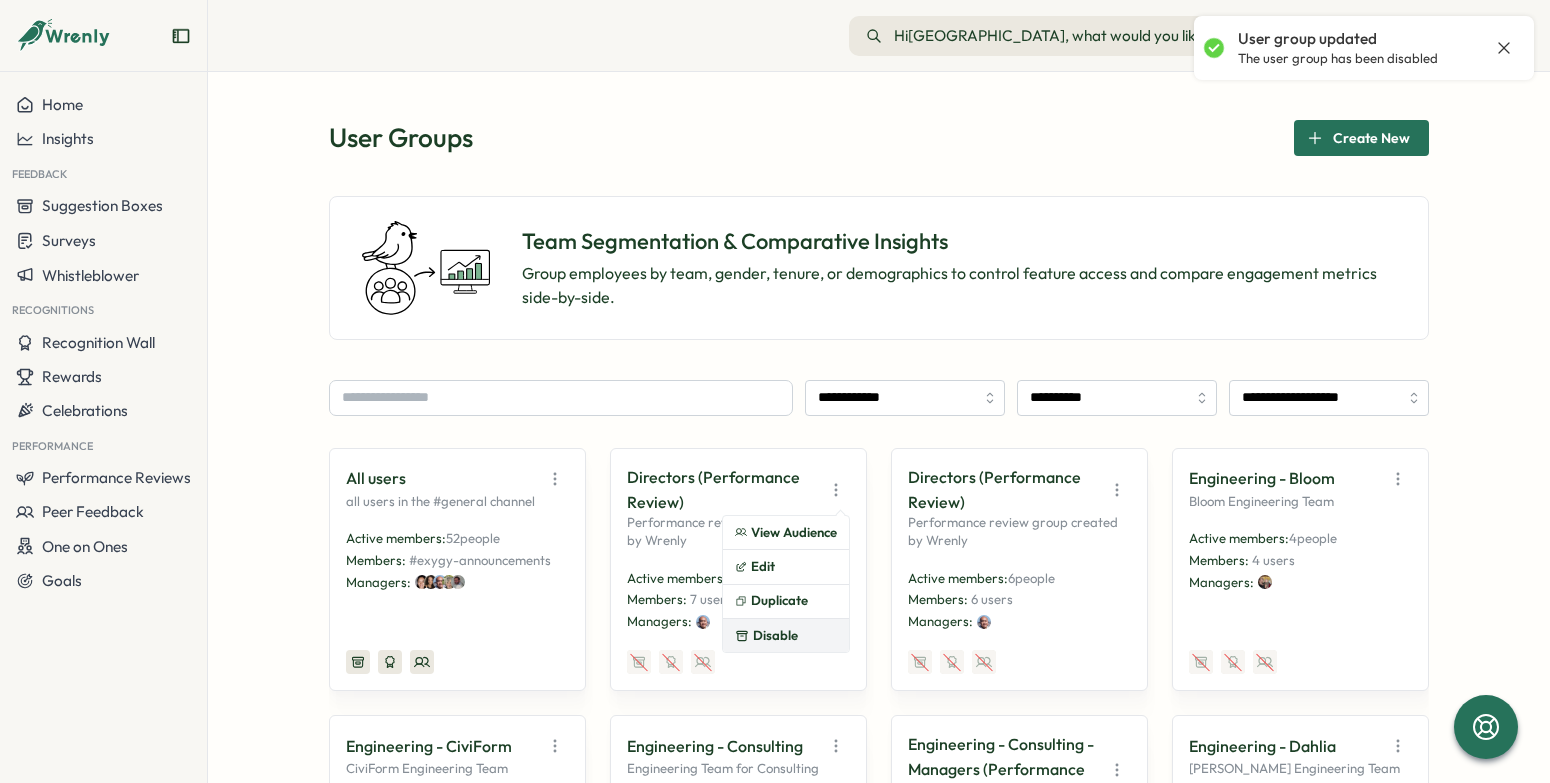 click on "Disable" at bounding box center (786, 636) 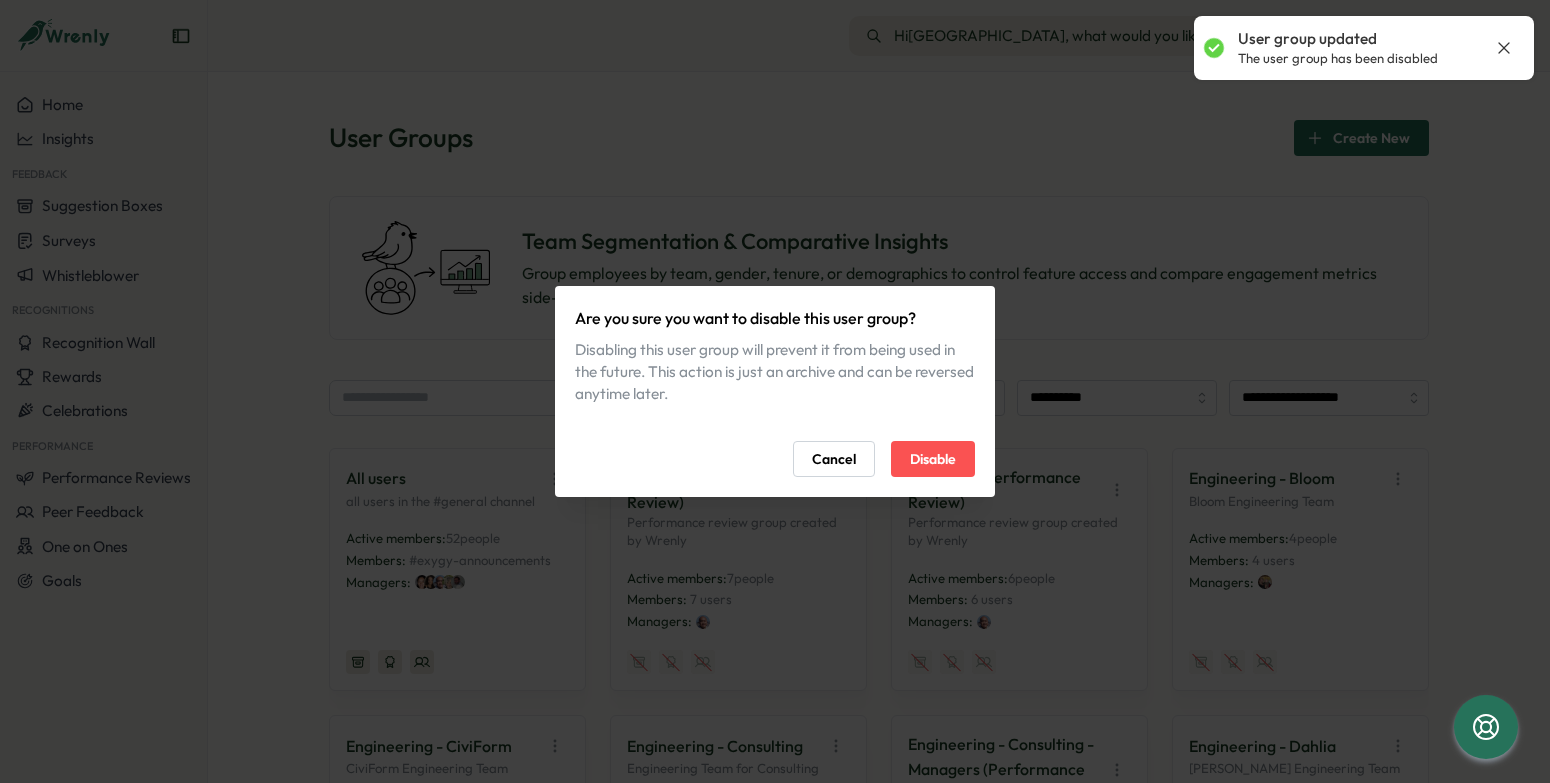click on "Disable" at bounding box center [933, 459] 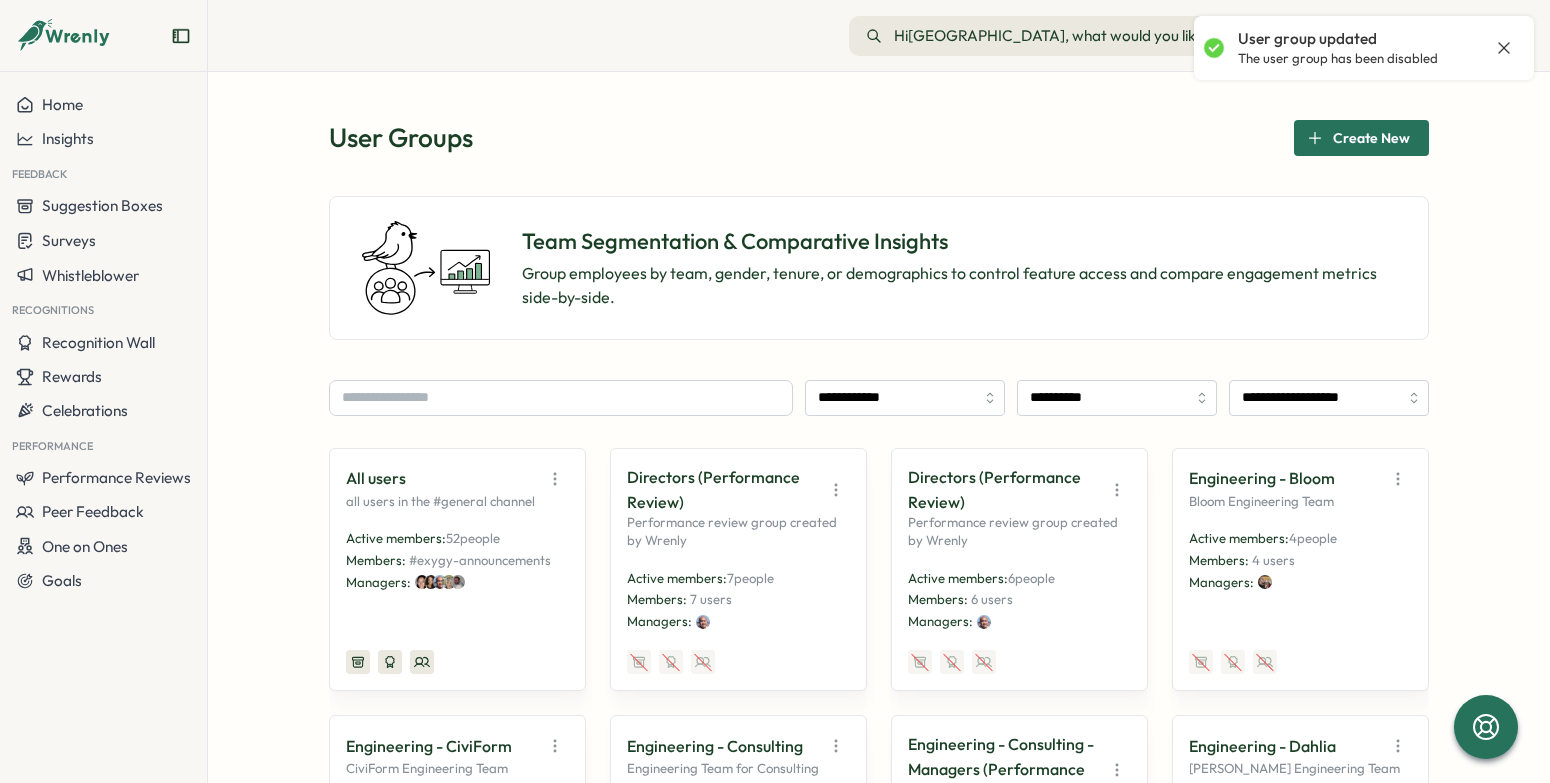 click 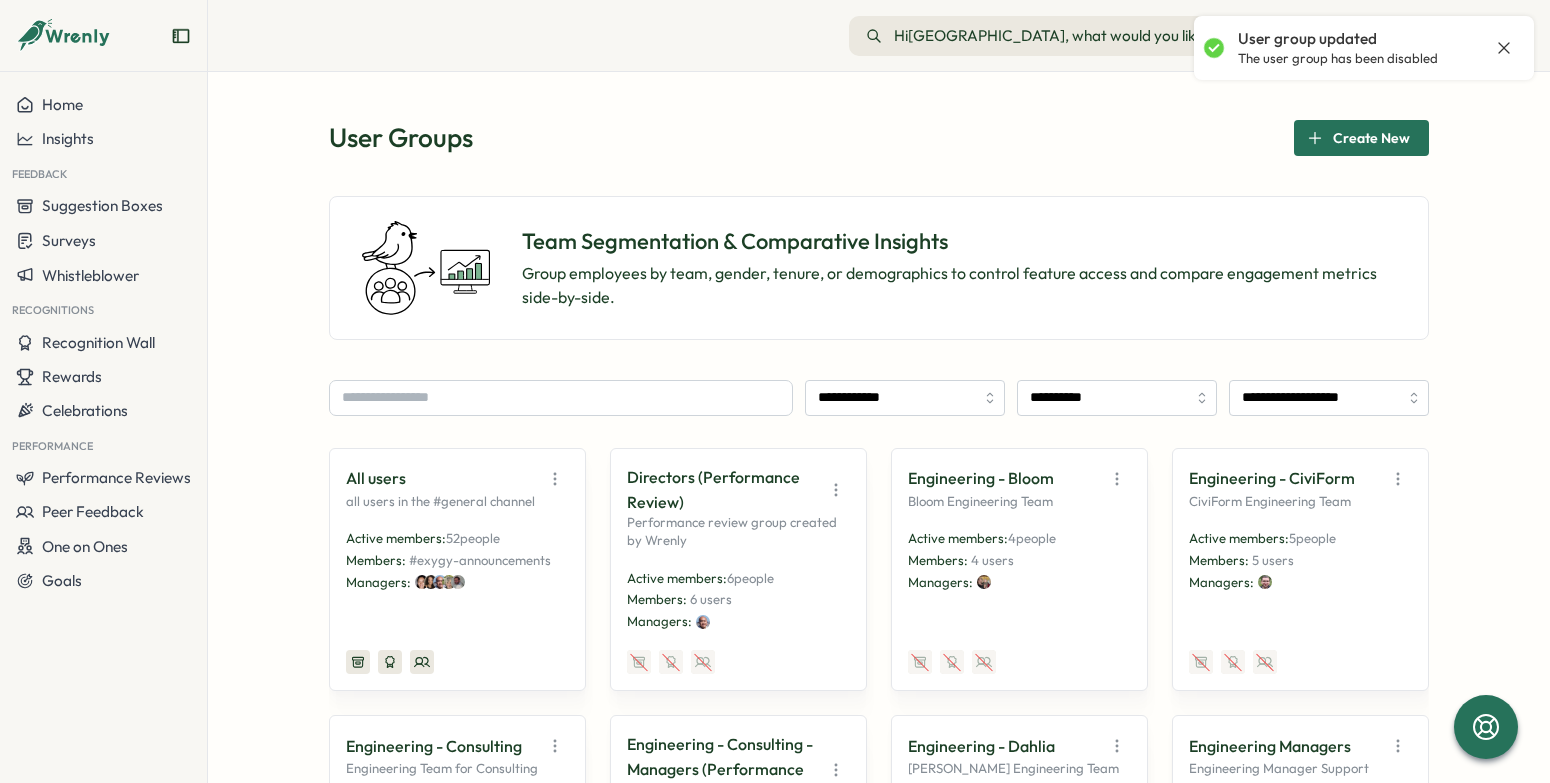 click 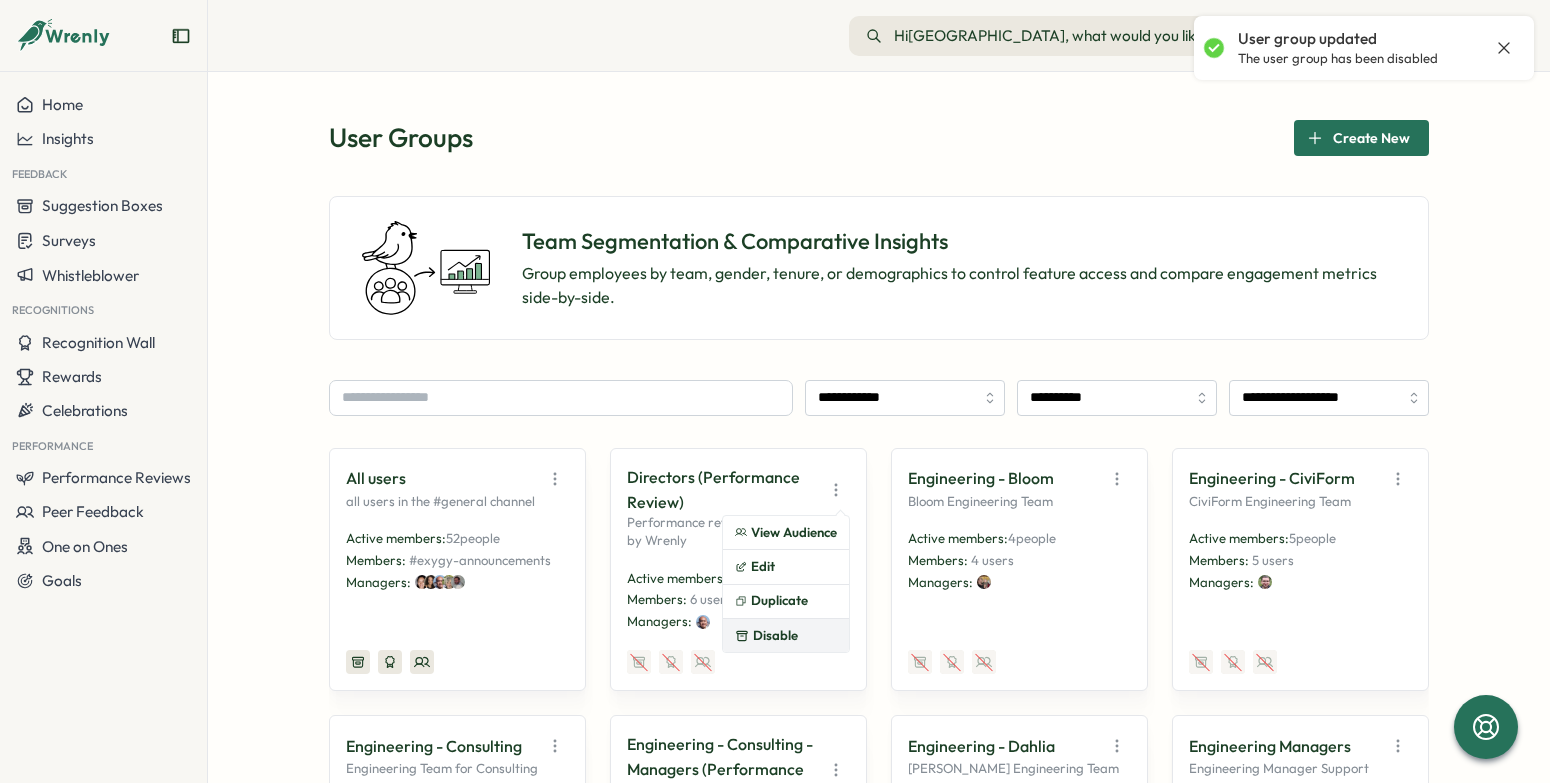 click on "Disable" at bounding box center [786, 636] 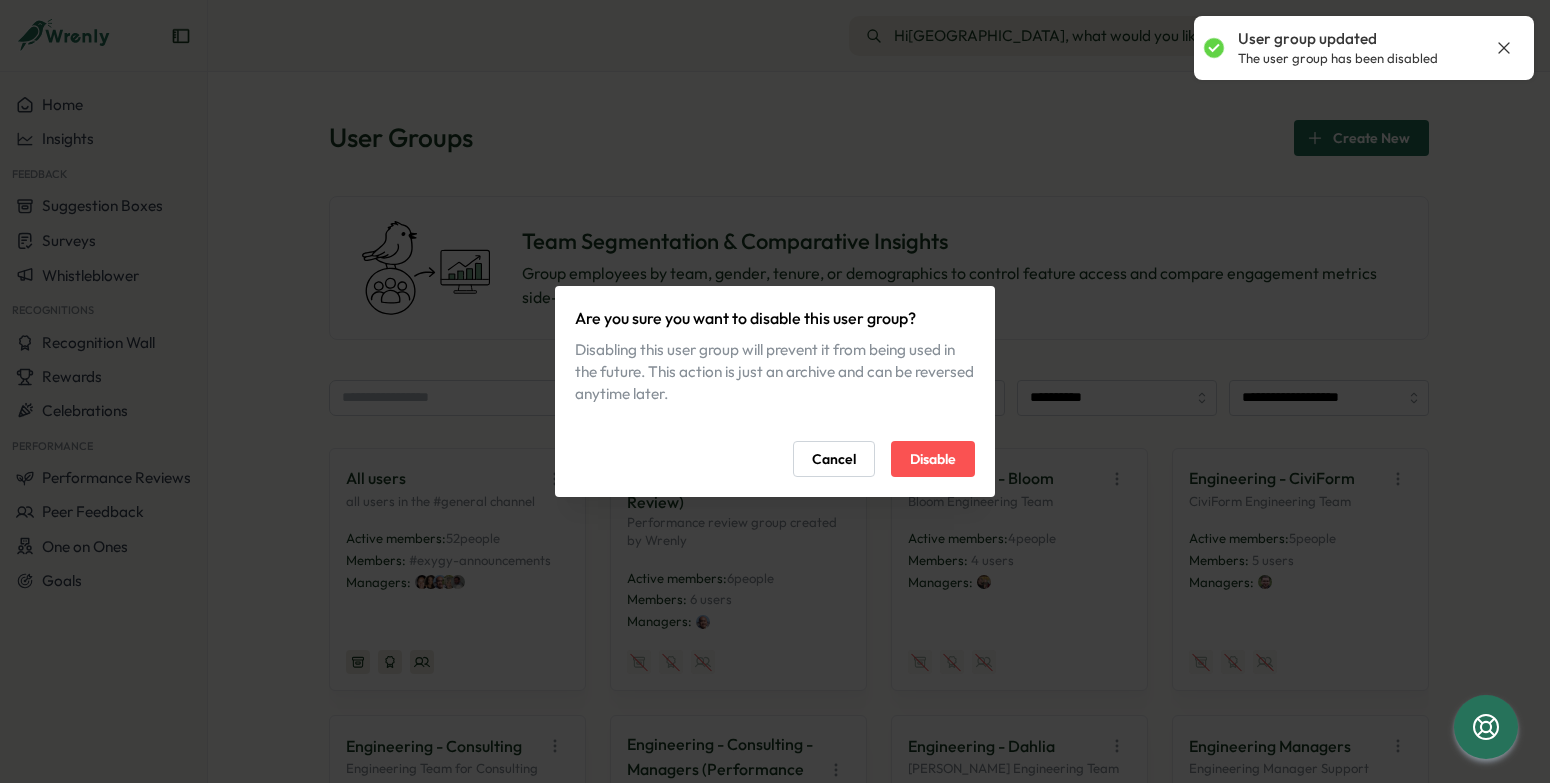 click on "Disable" at bounding box center (933, 459) 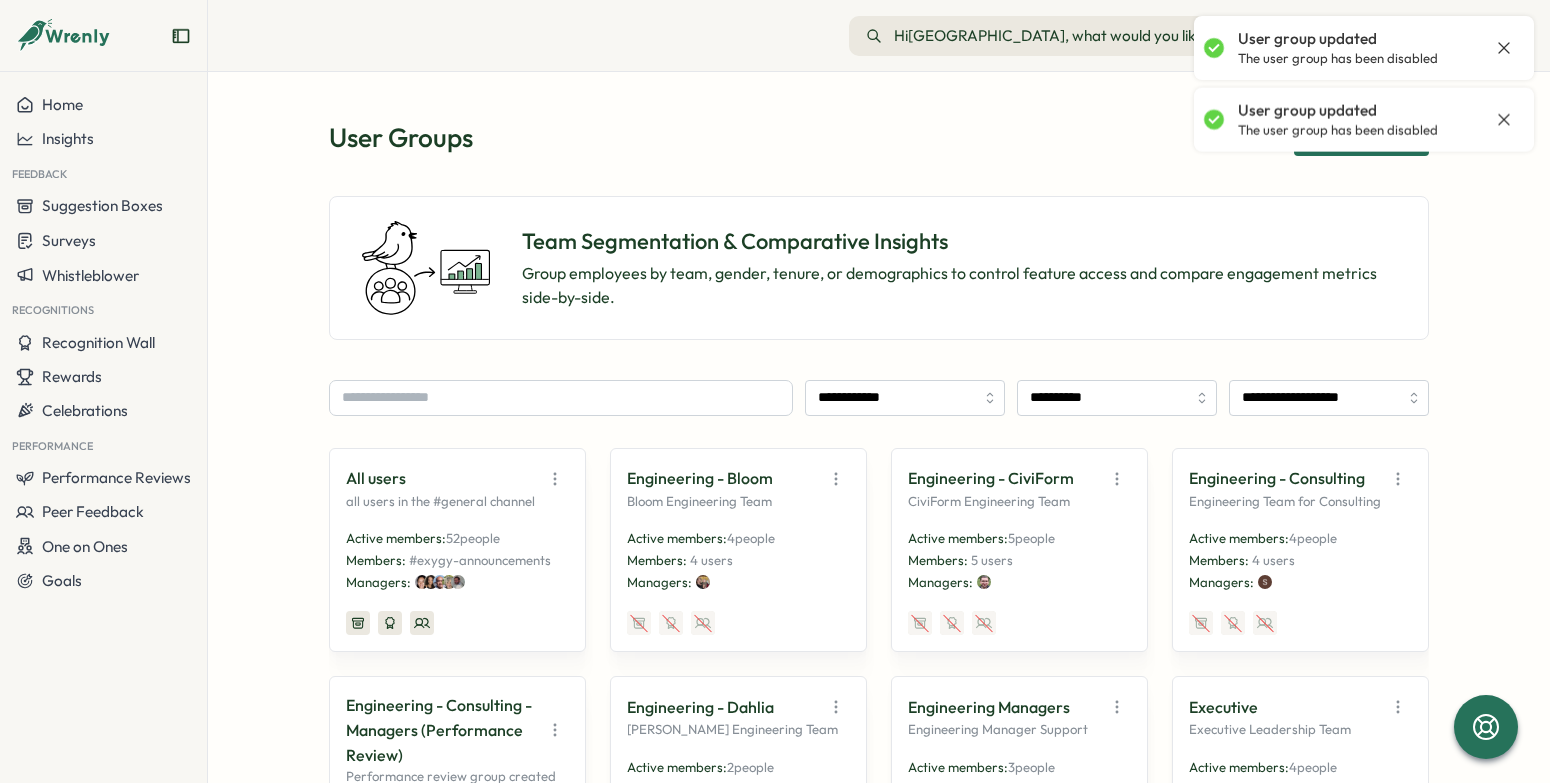 click at bounding box center [836, 479] 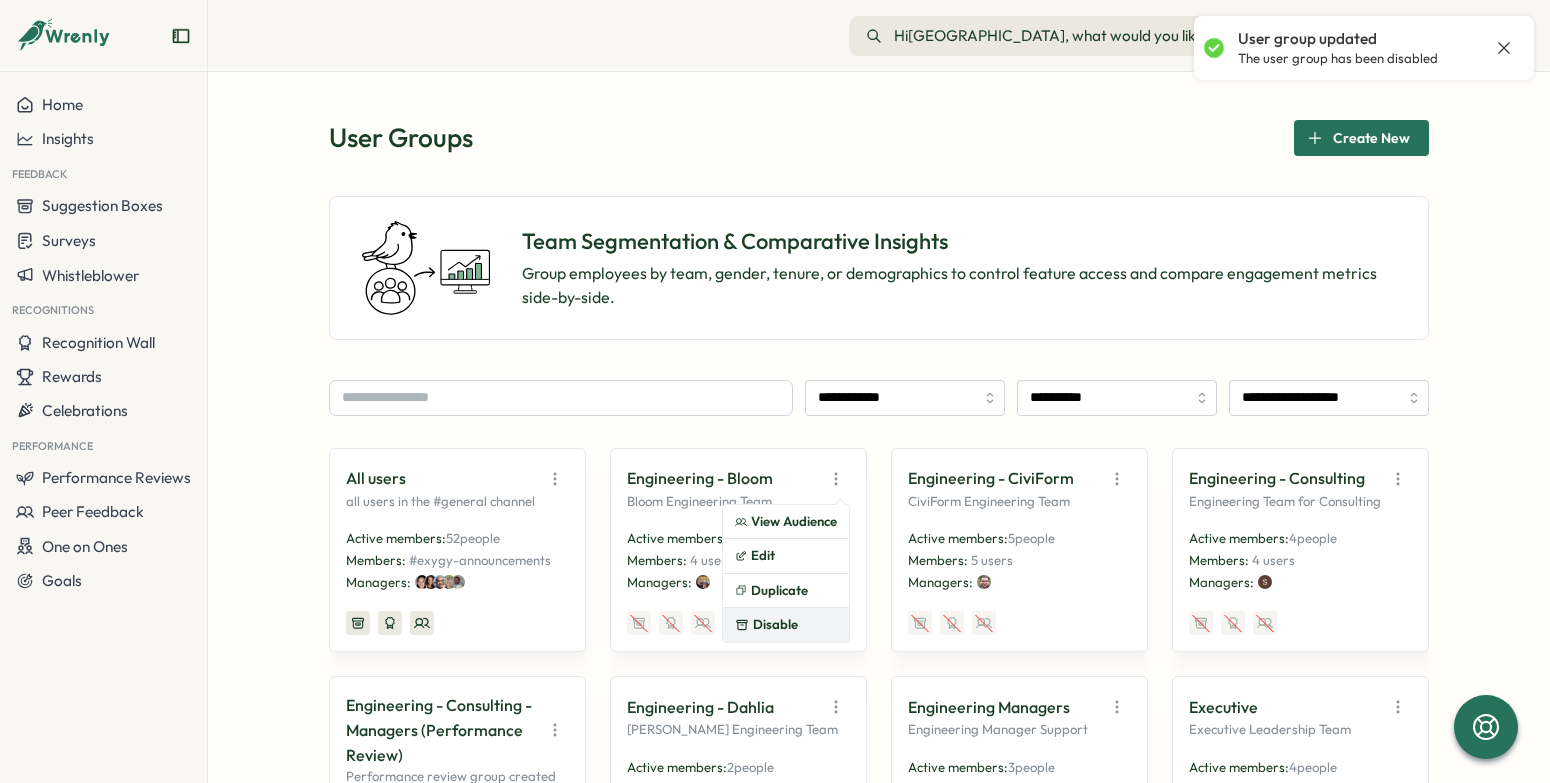 click on "Disable" at bounding box center (786, 625) 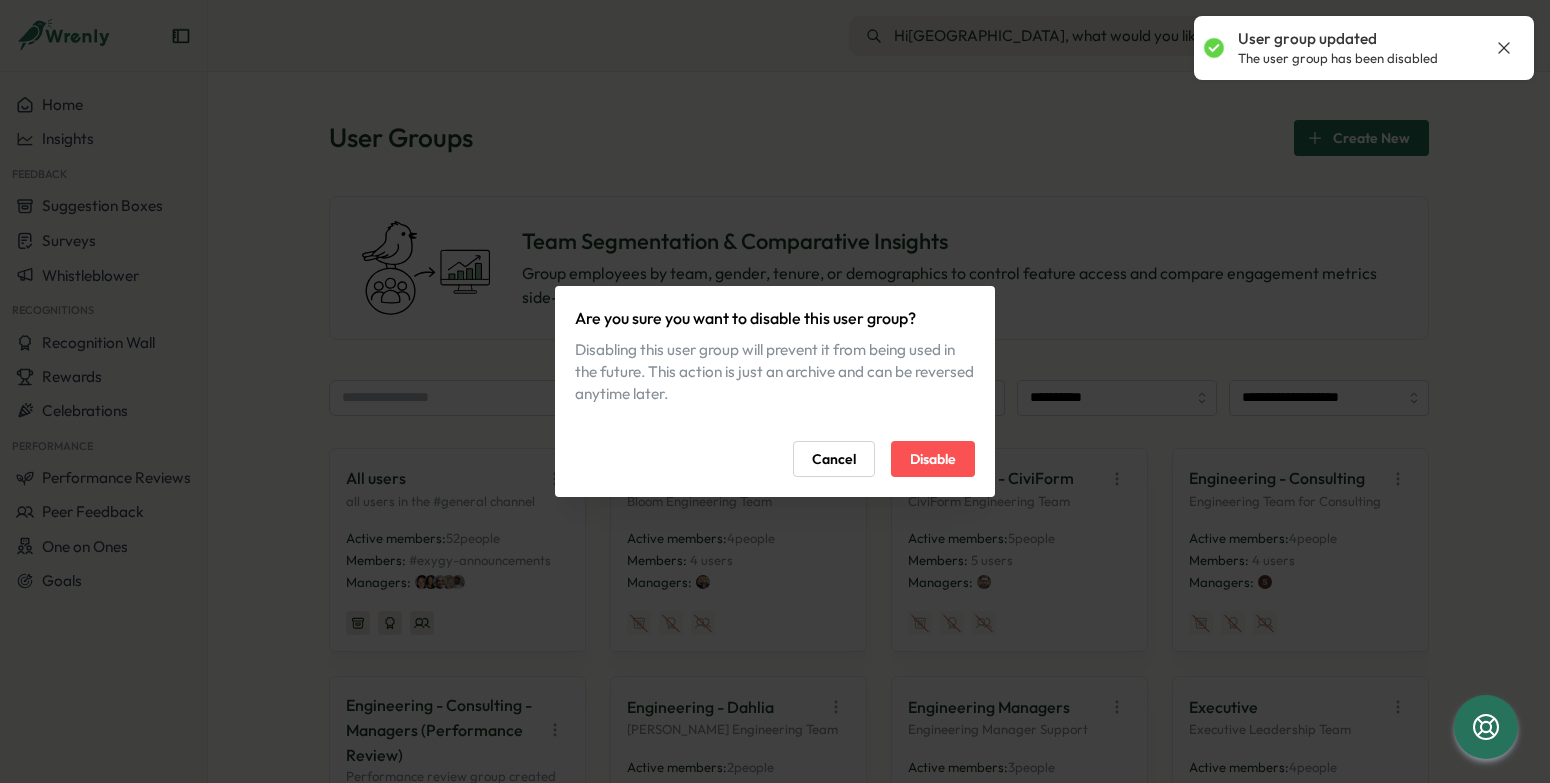 click on "Disable" at bounding box center [933, 459] 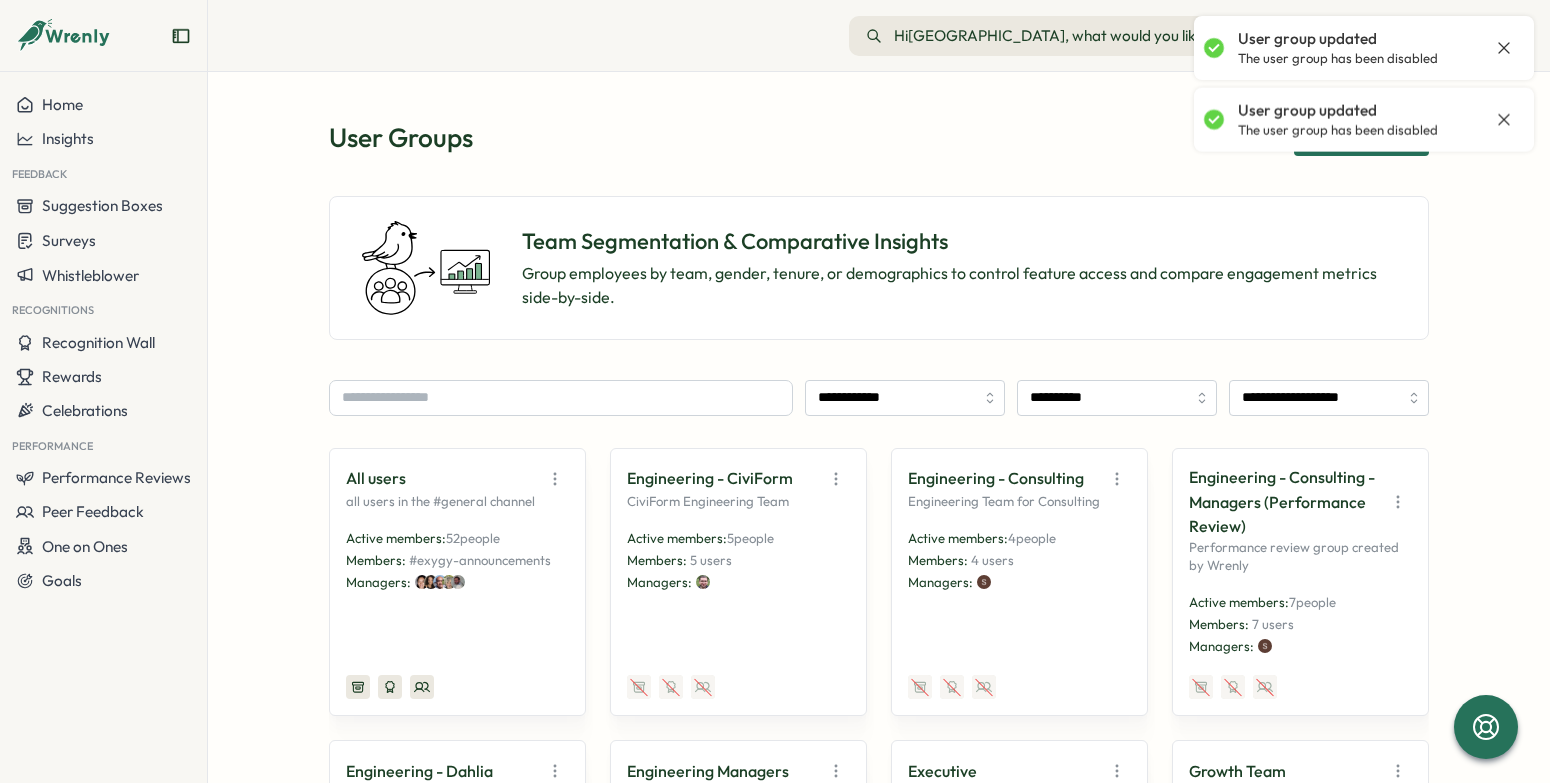 click 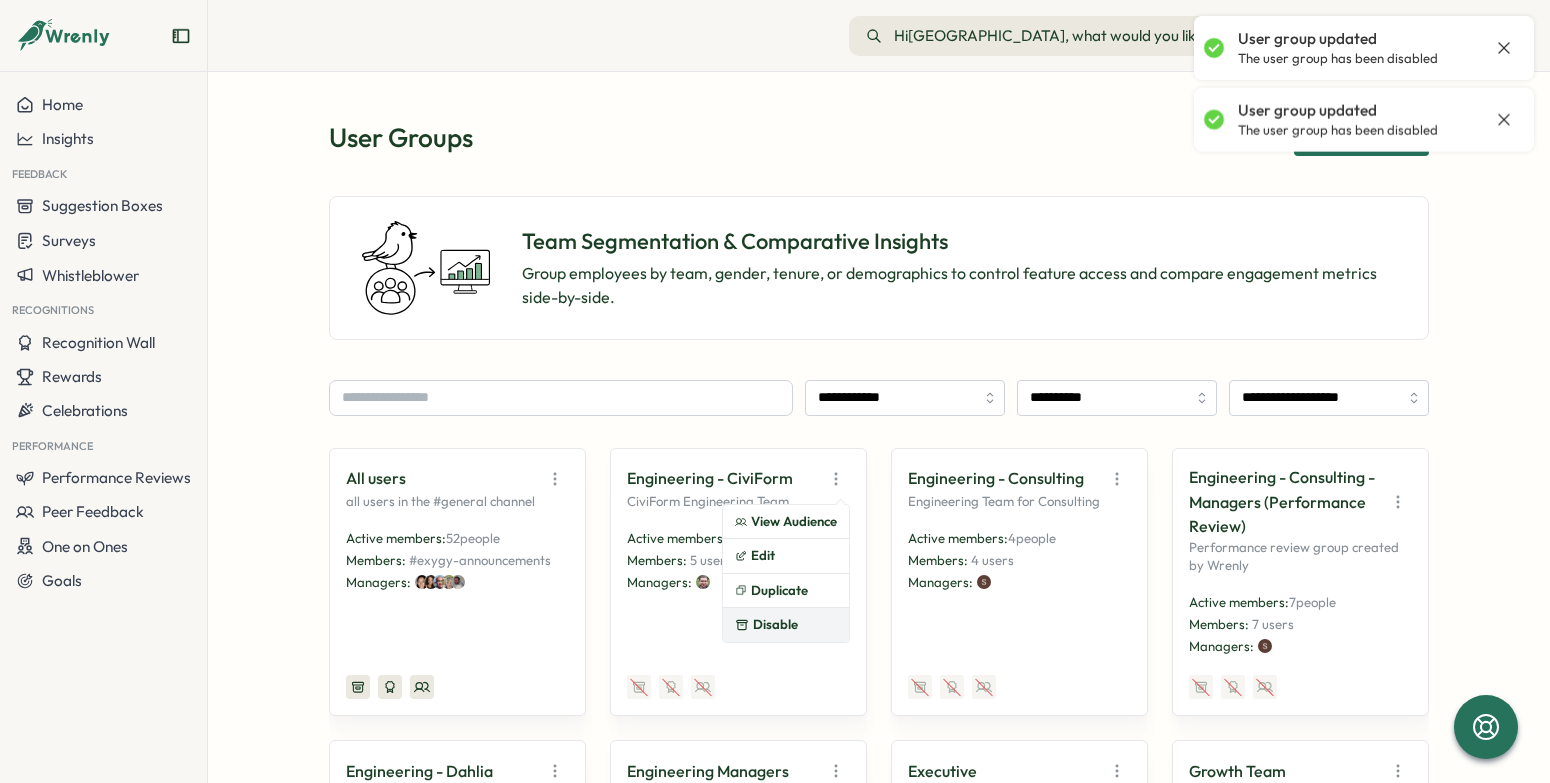 click on "Disable" at bounding box center [786, 625] 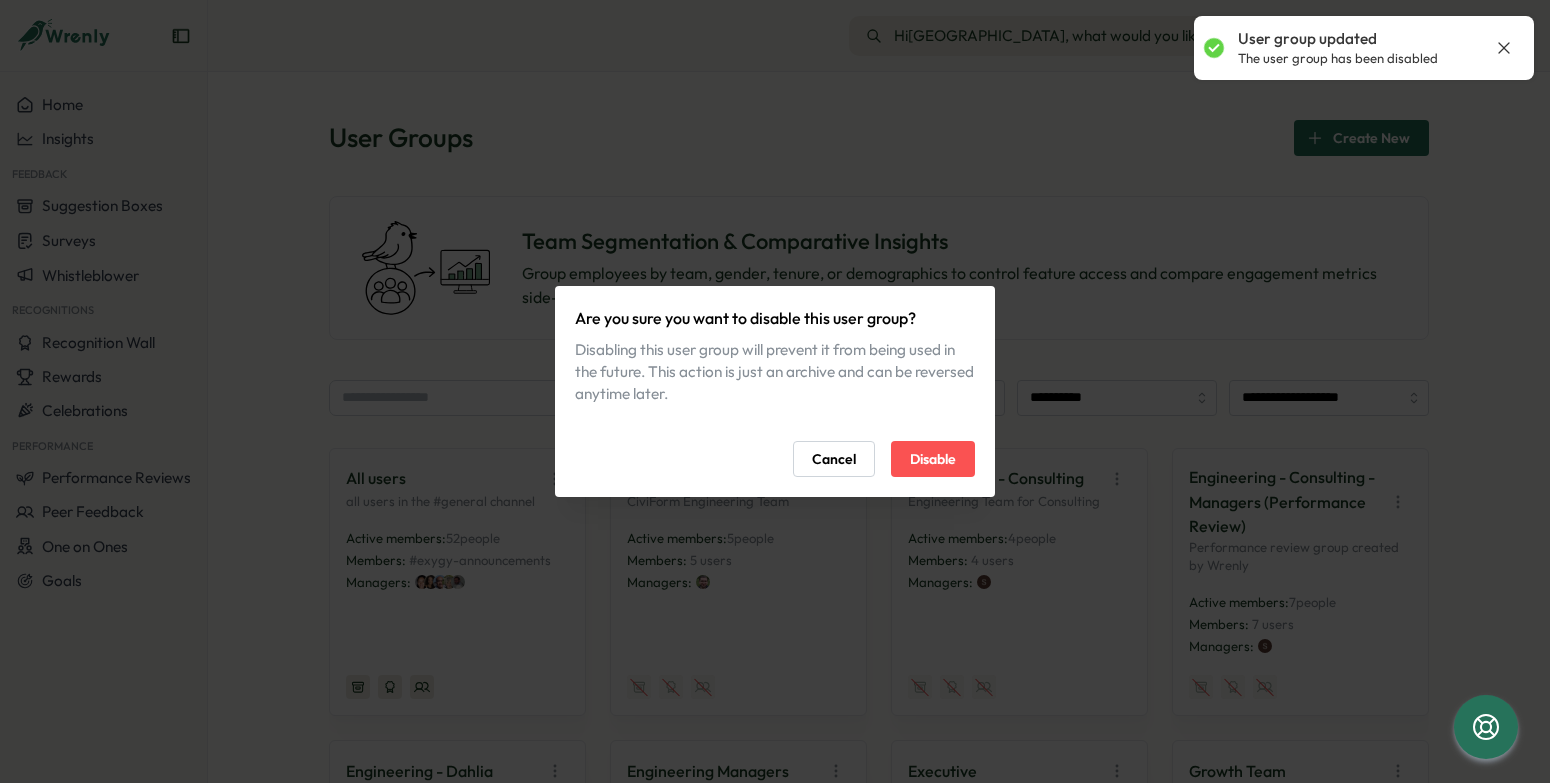 click on "Disable" at bounding box center (933, 459) 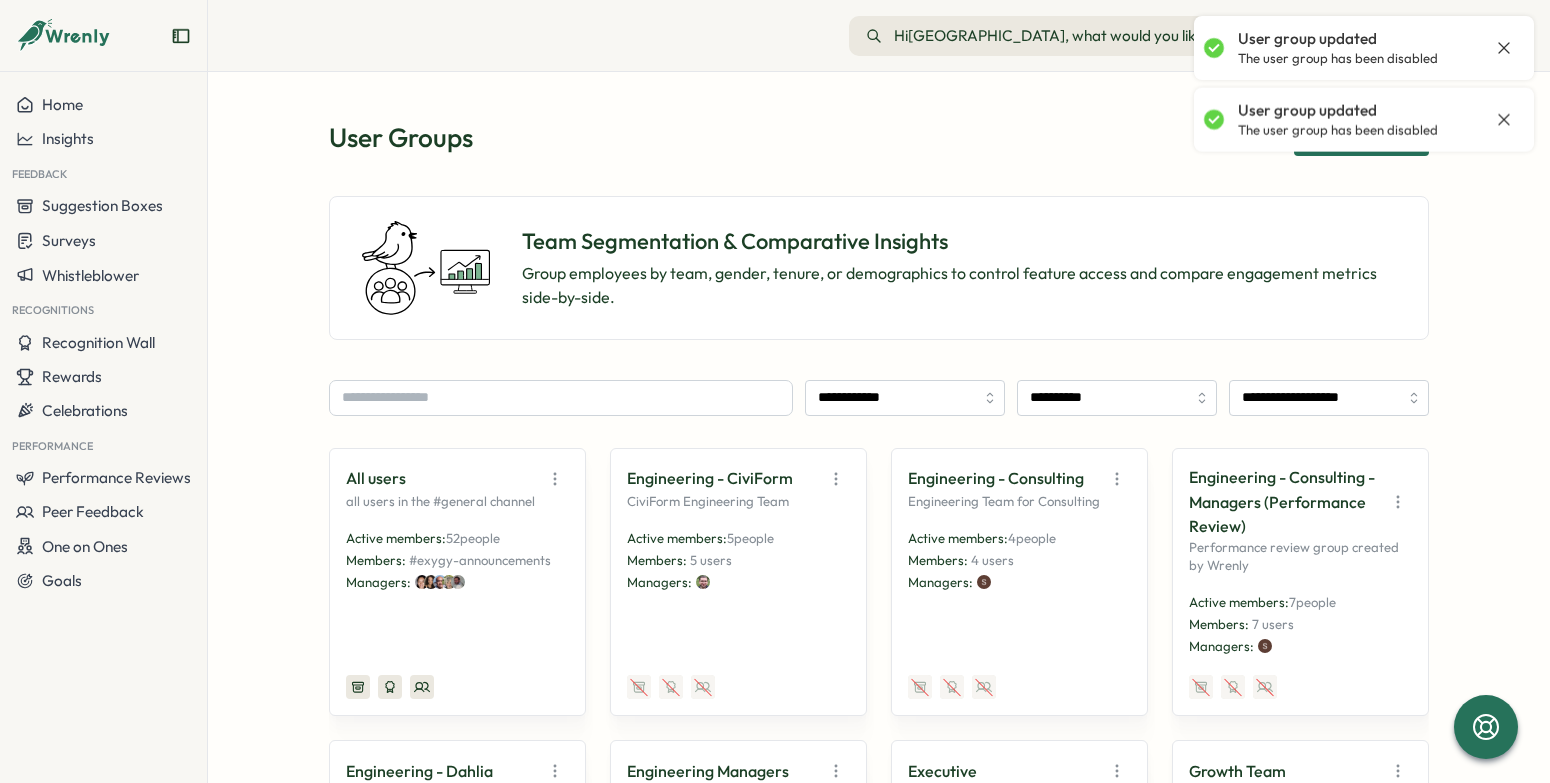 click 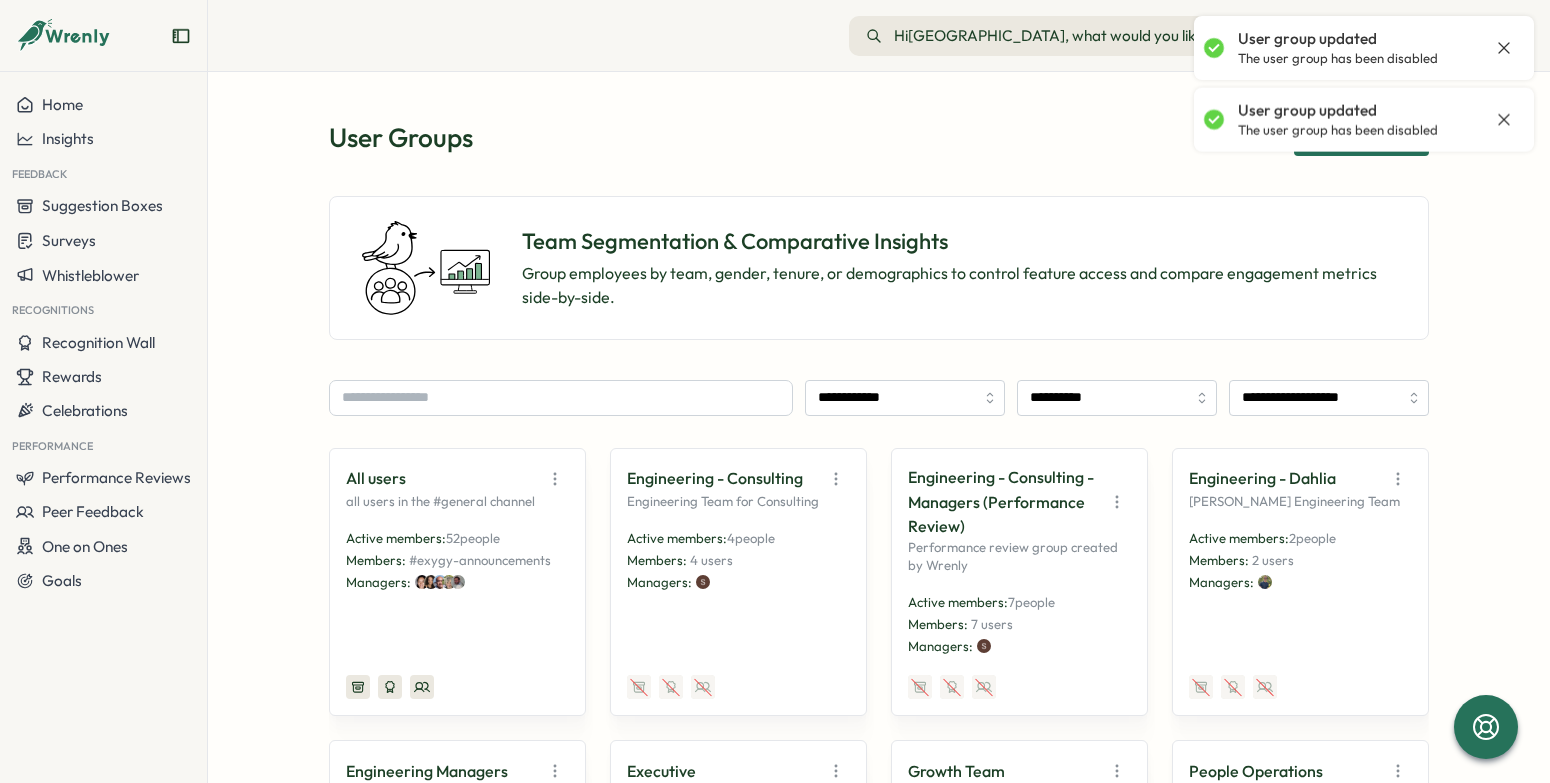 click 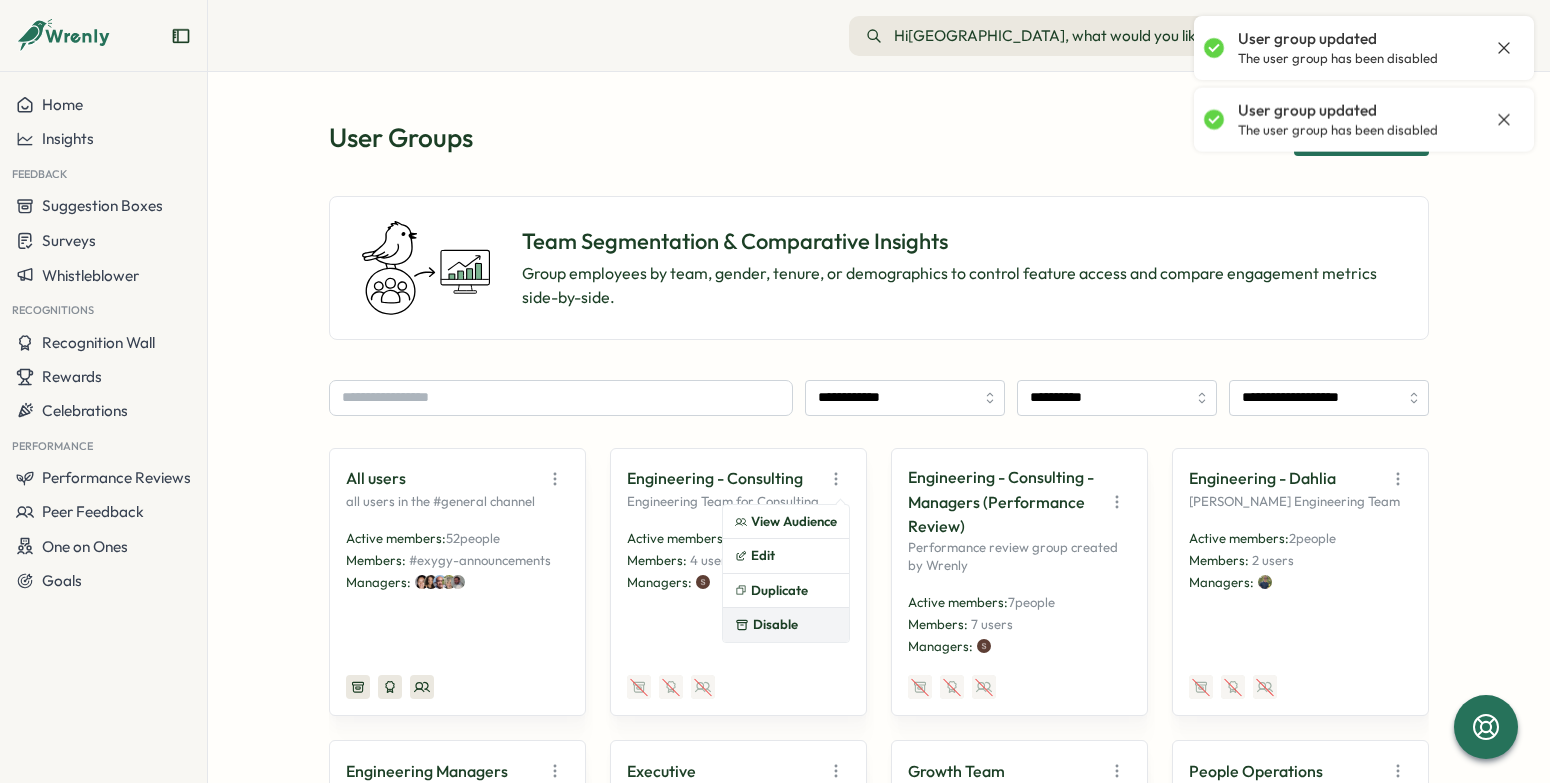 click on "Disable" at bounding box center (786, 625) 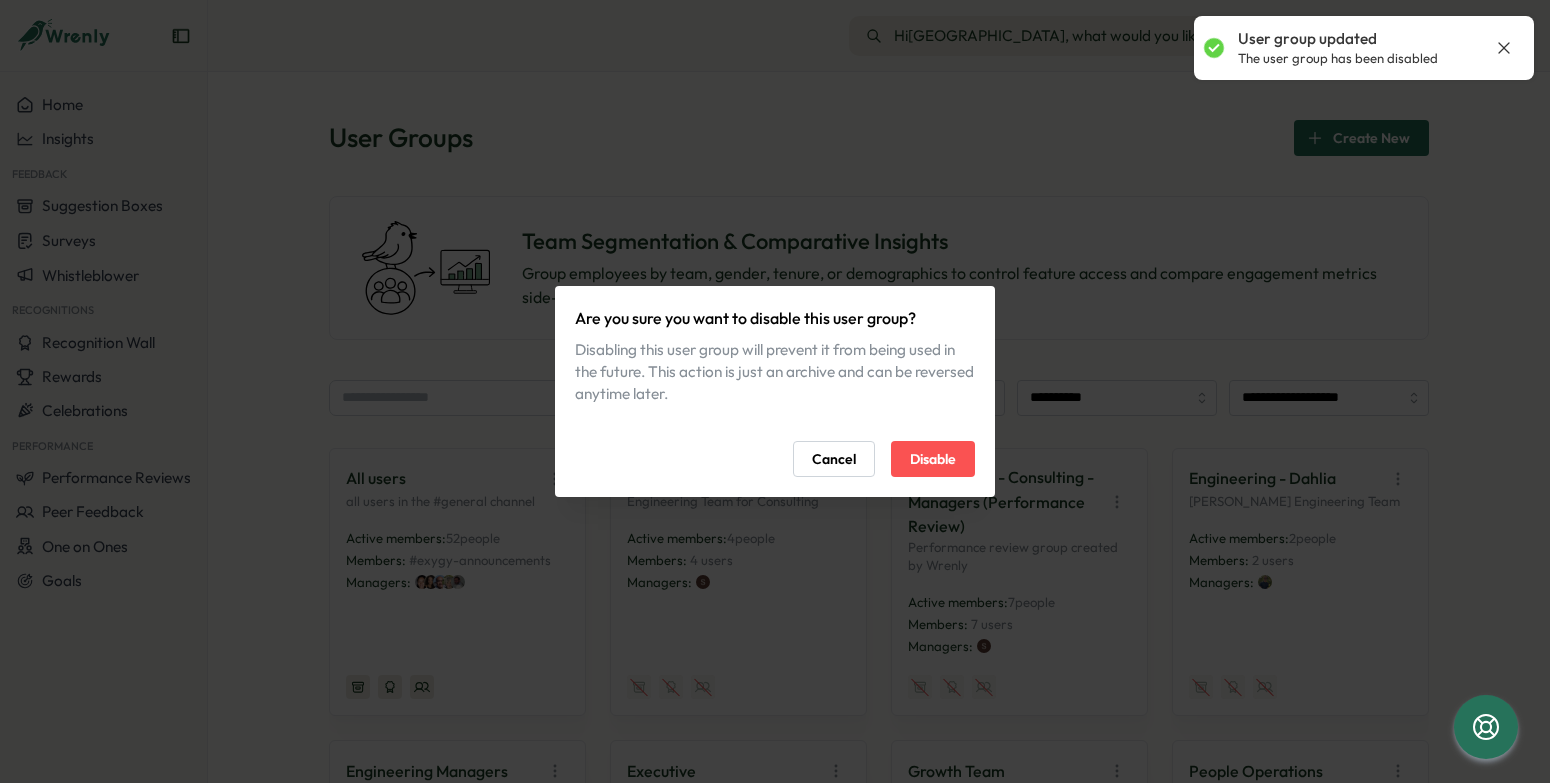 click on "Disable" at bounding box center [933, 459] 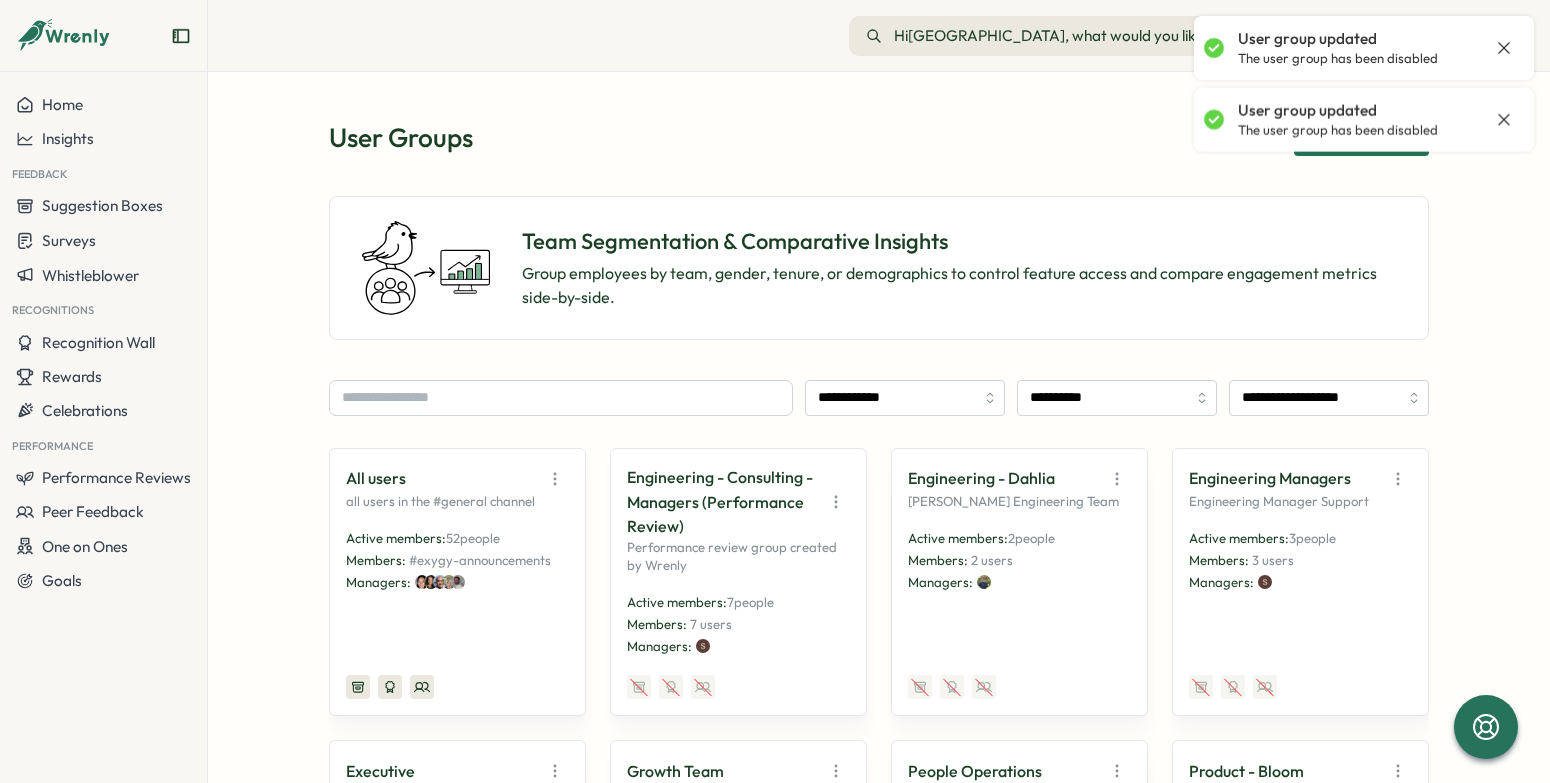 click on "Engineering - Consulting - Managers (Performance Review)" at bounding box center (738, 502) 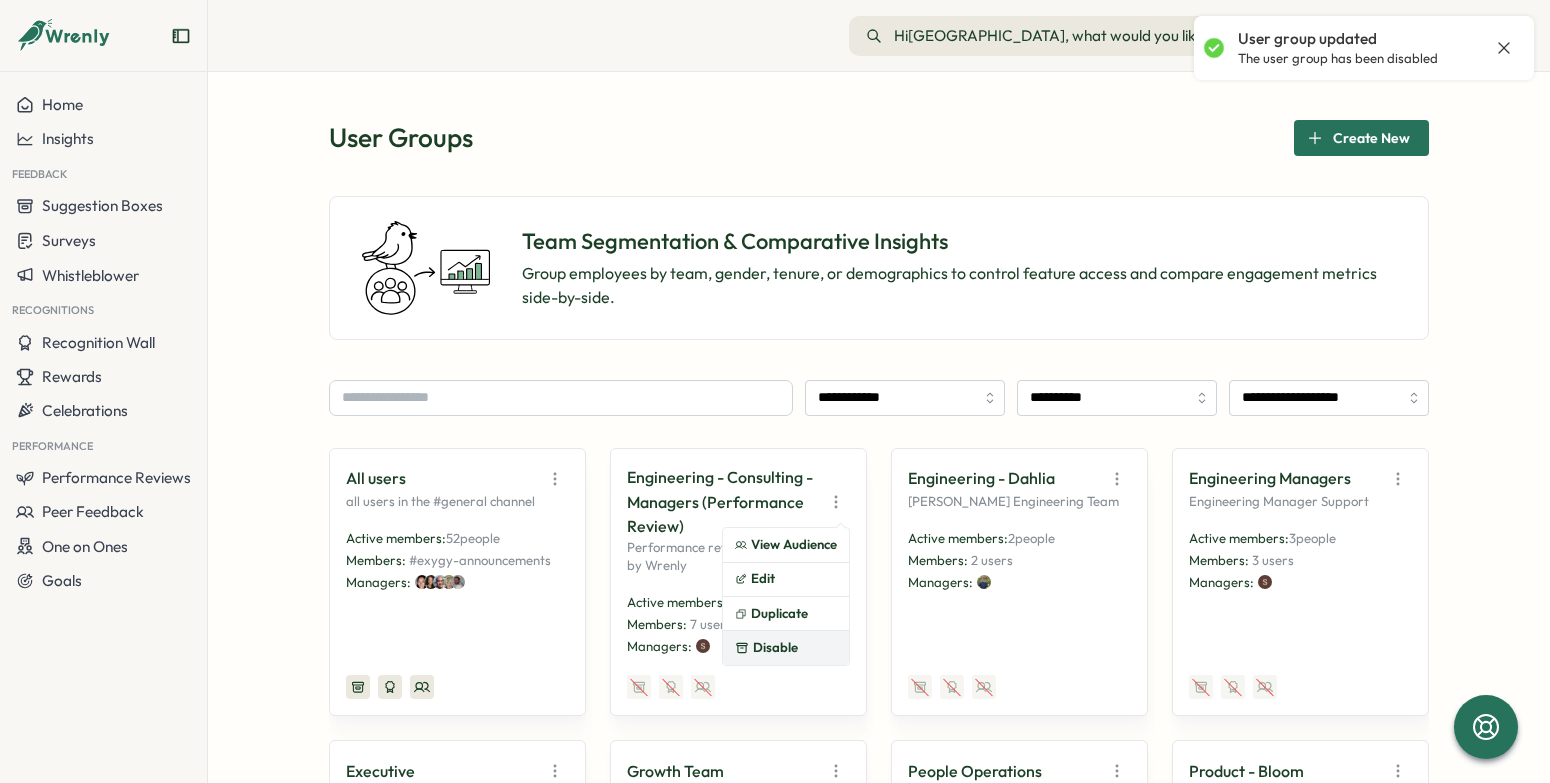 click on "Disable" at bounding box center [786, 648] 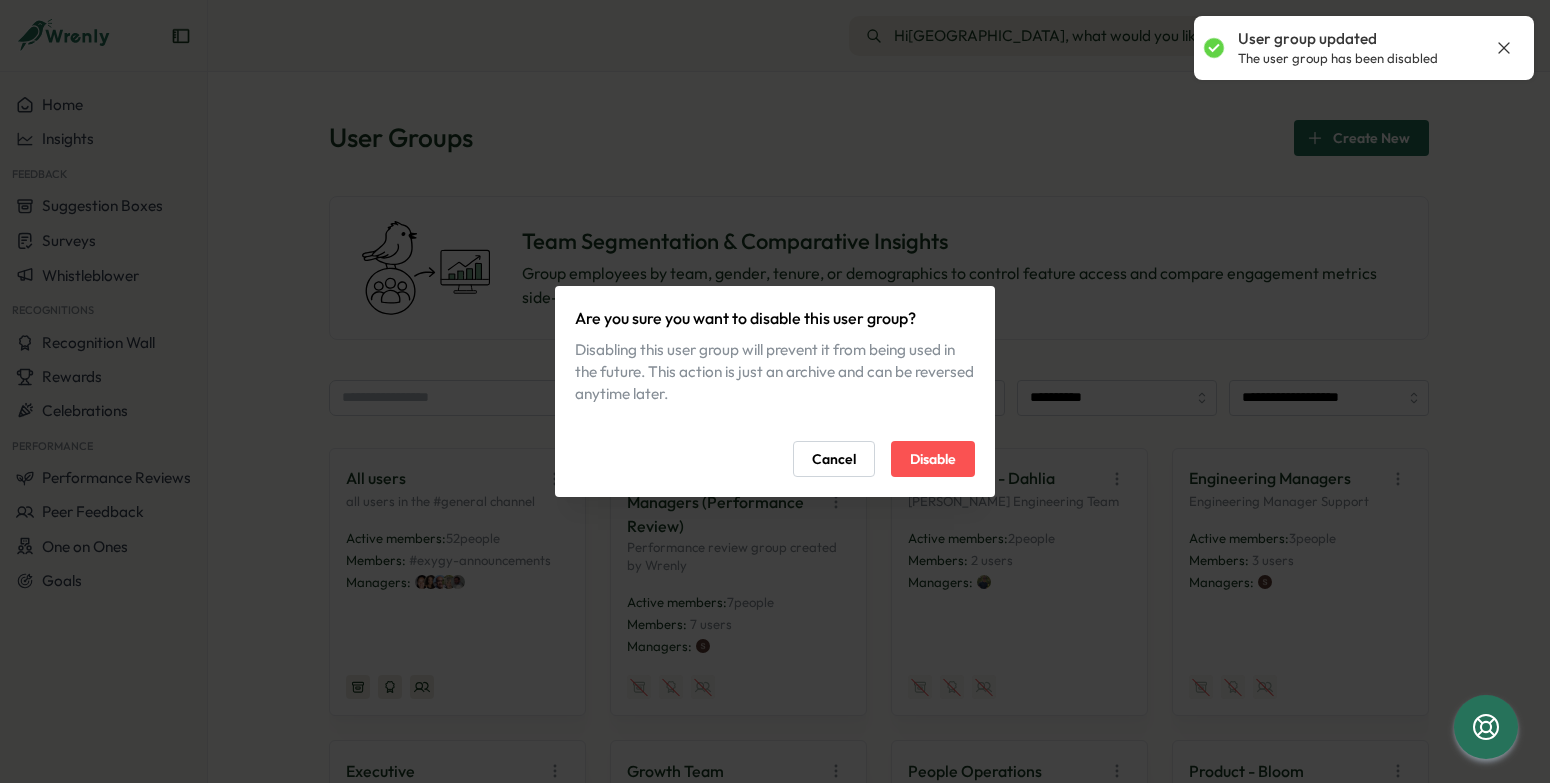 click on "Disable" at bounding box center [933, 459] 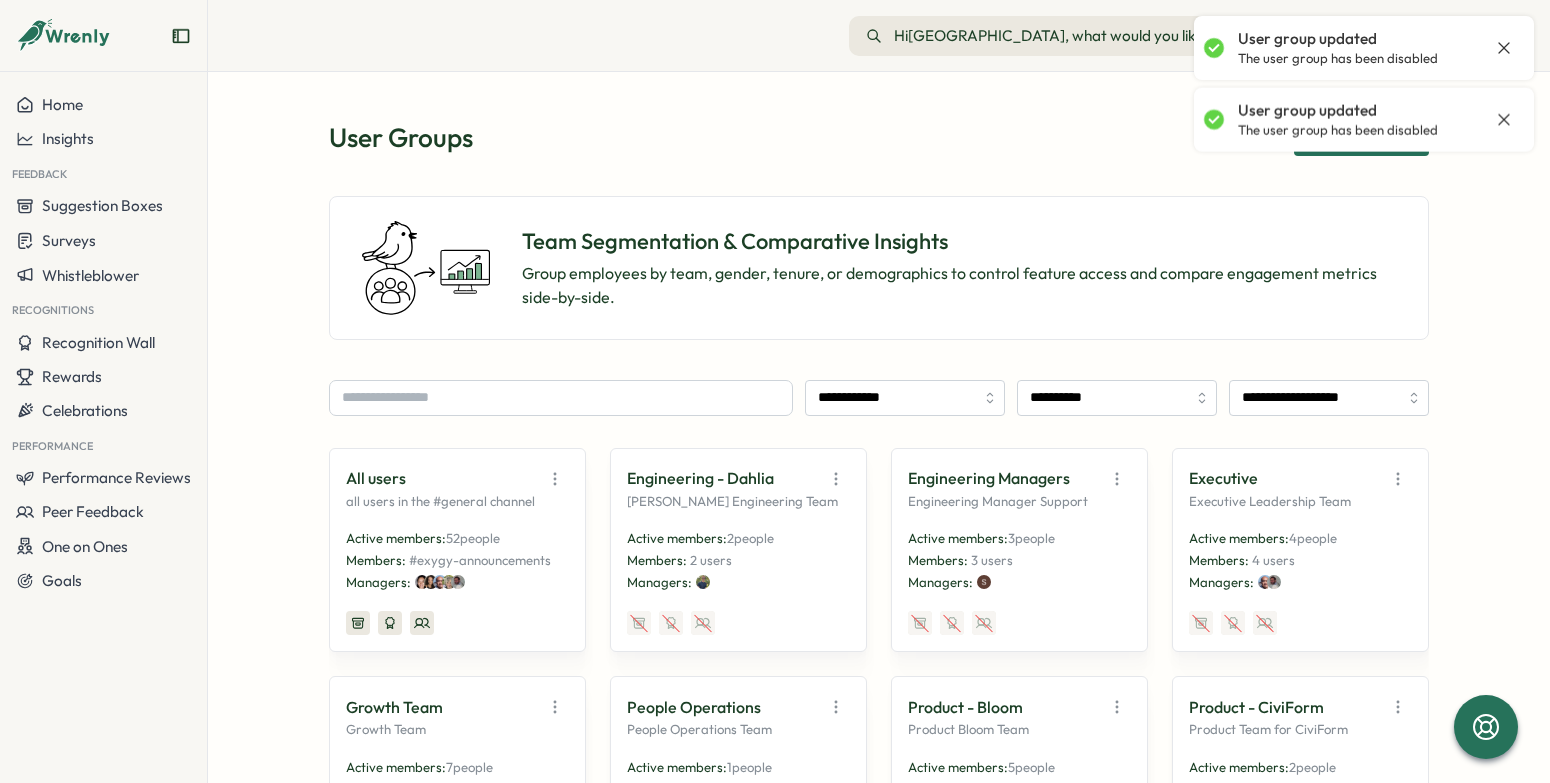 click 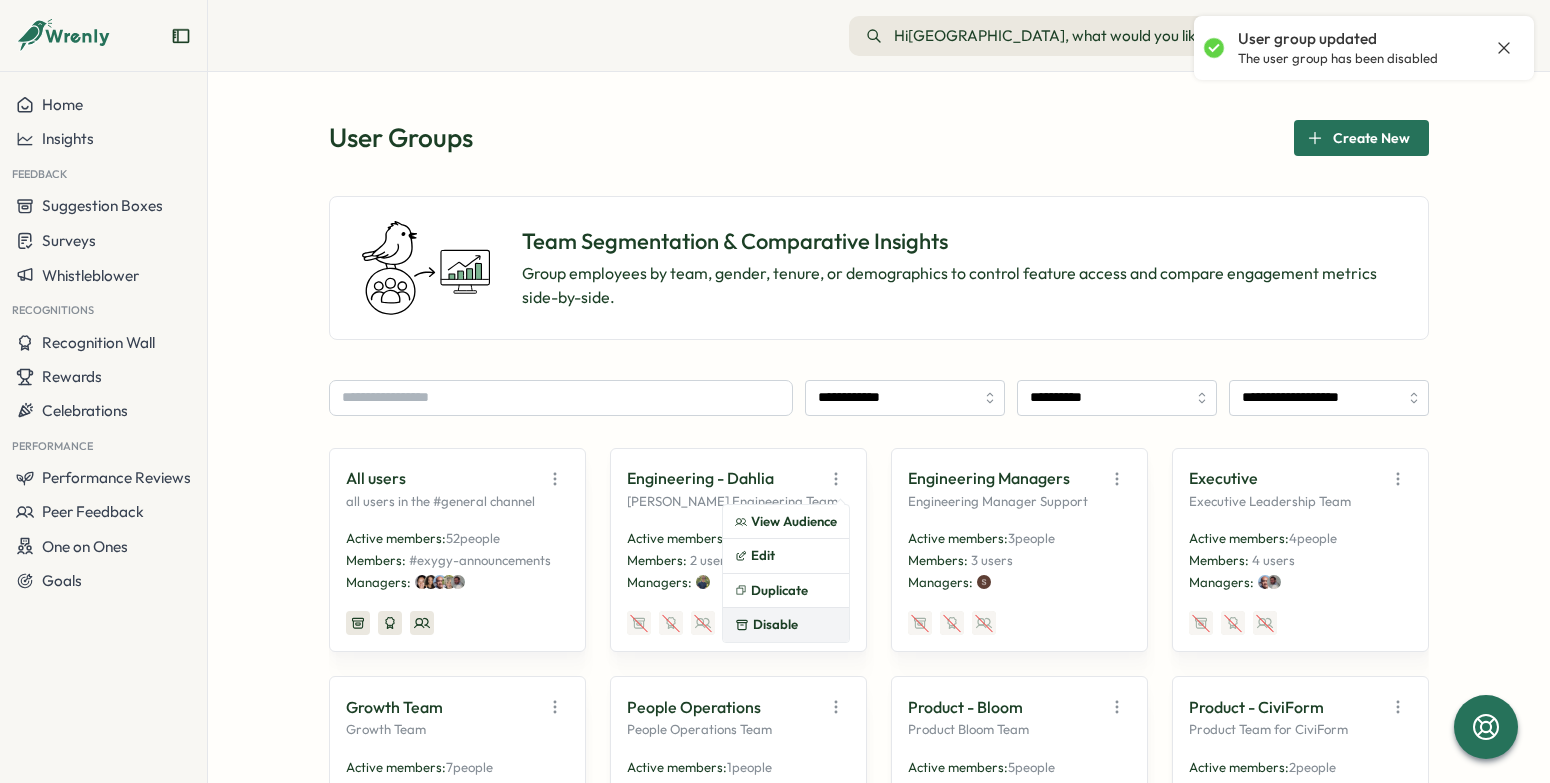 click on "Disable" at bounding box center (786, 625) 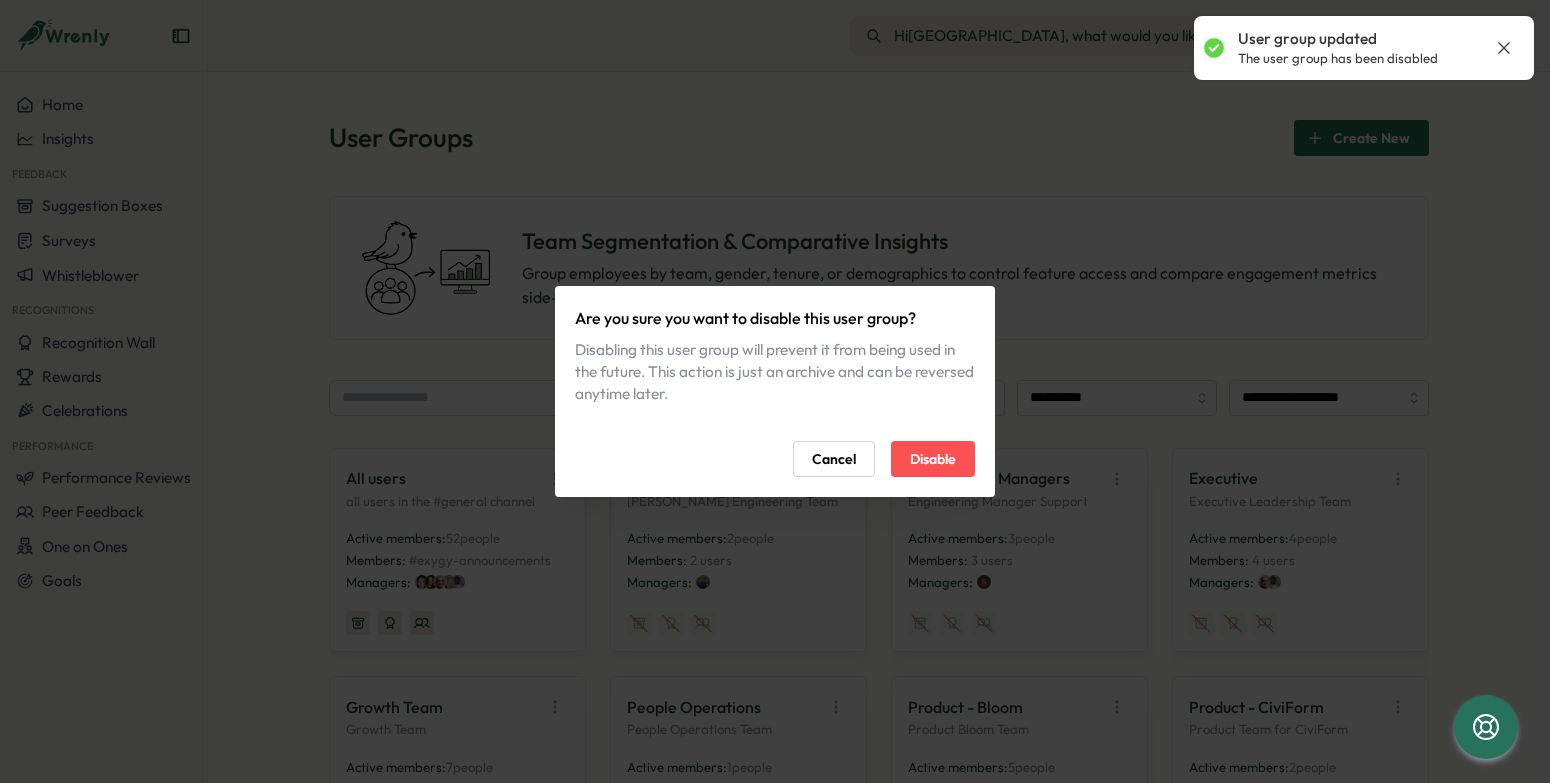 click on "Disable" at bounding box center (933, 459) 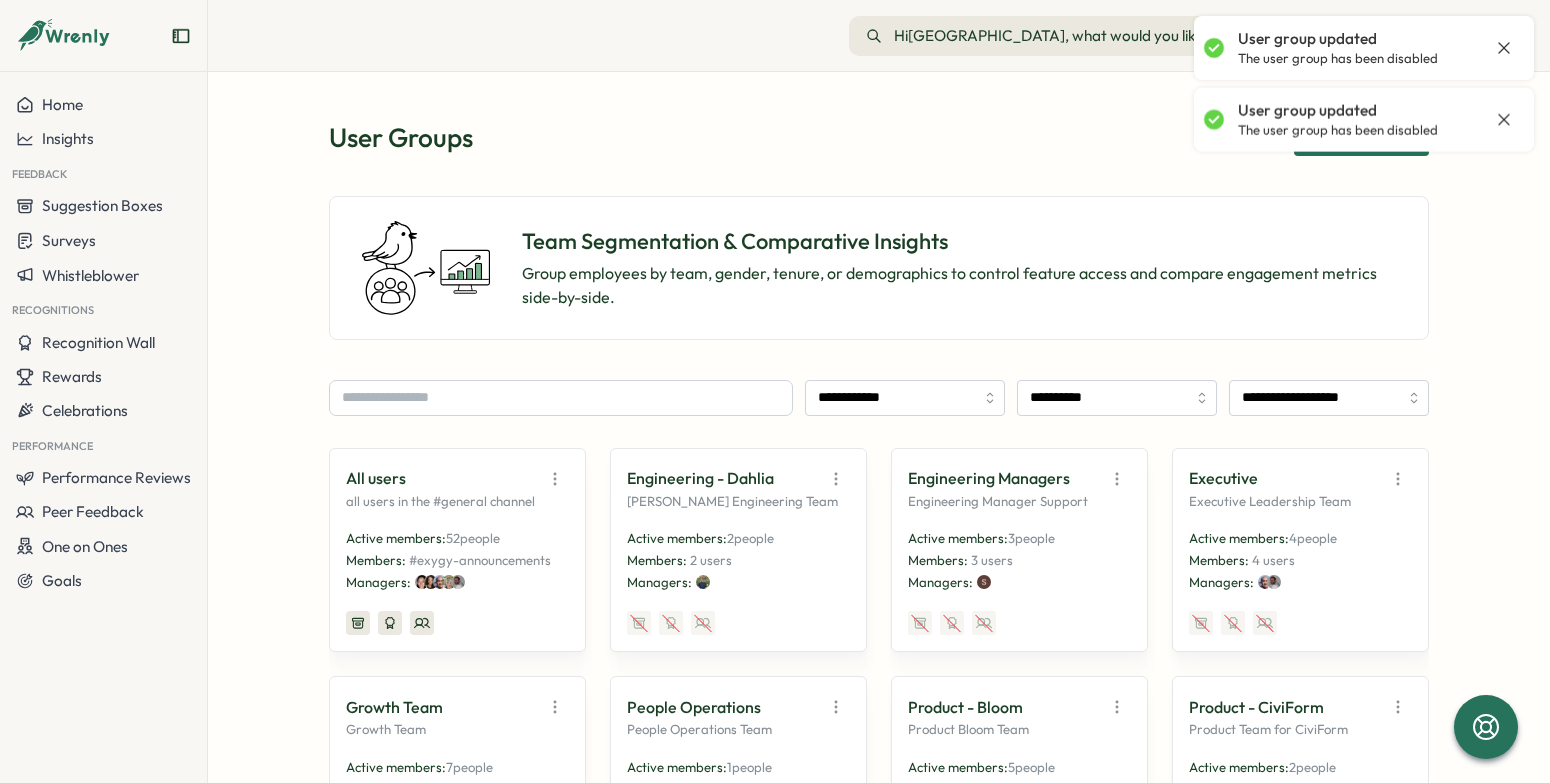 click 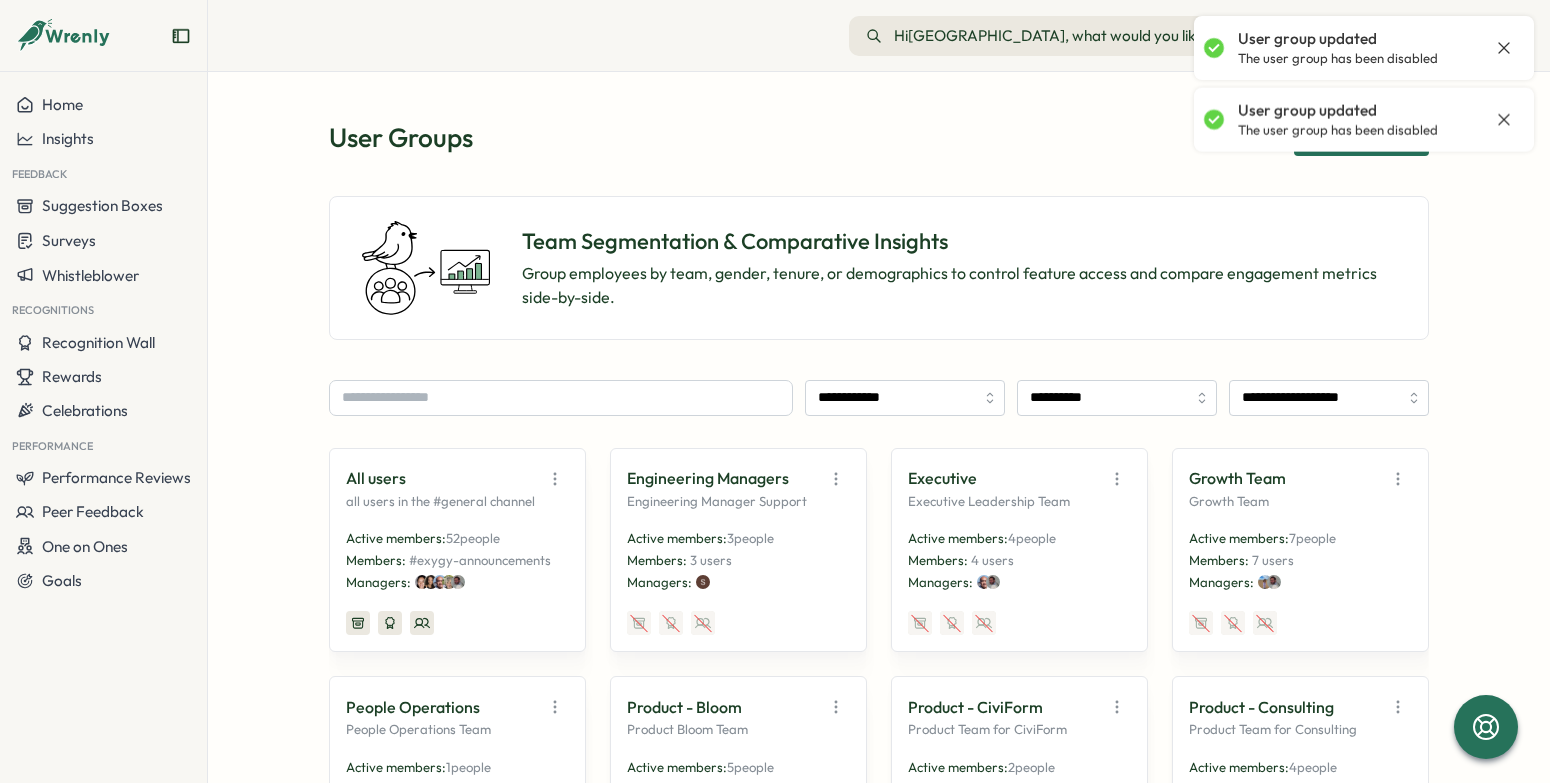 click 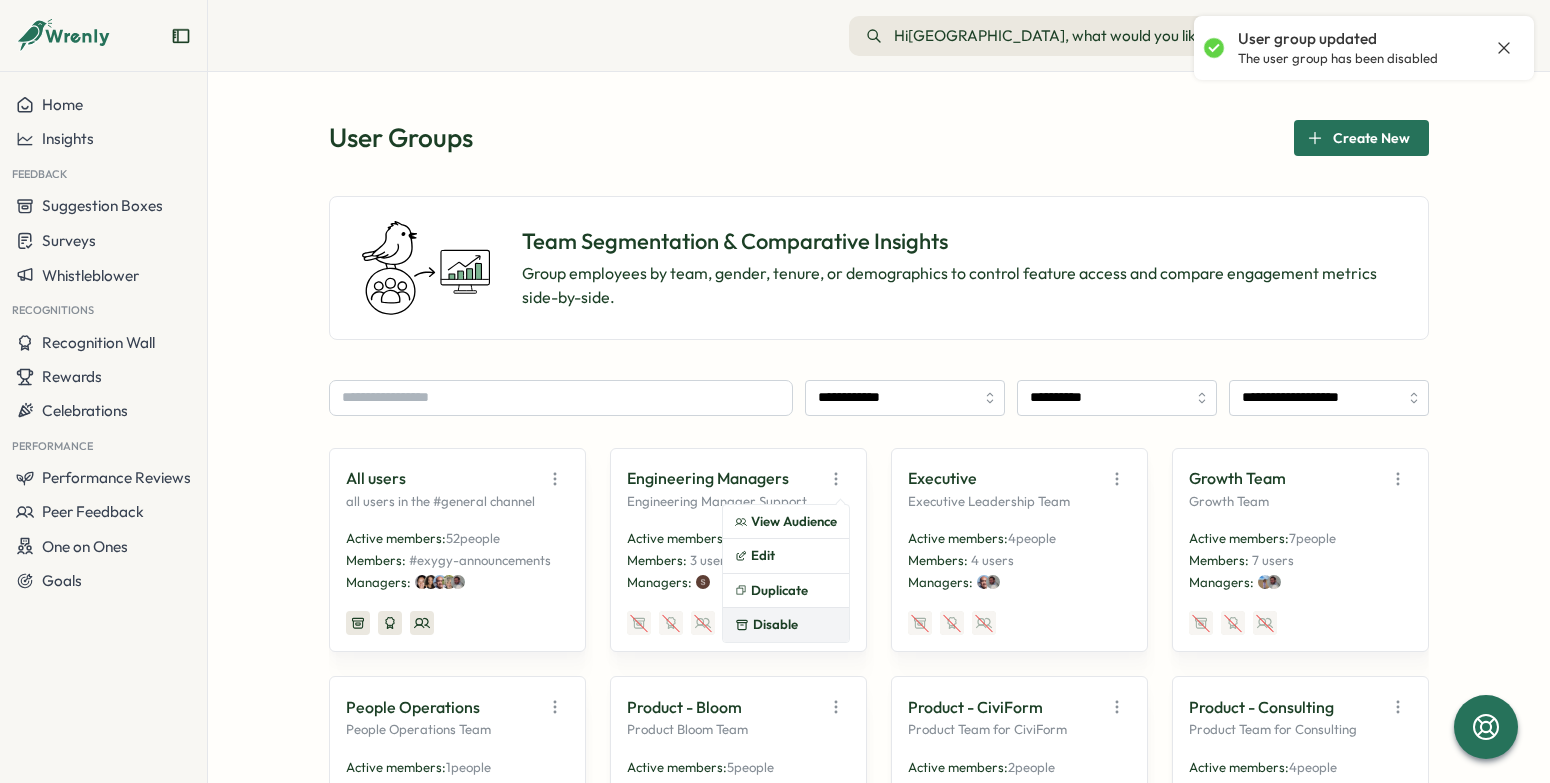 click on "Disable" at bounding box center [786, 625] 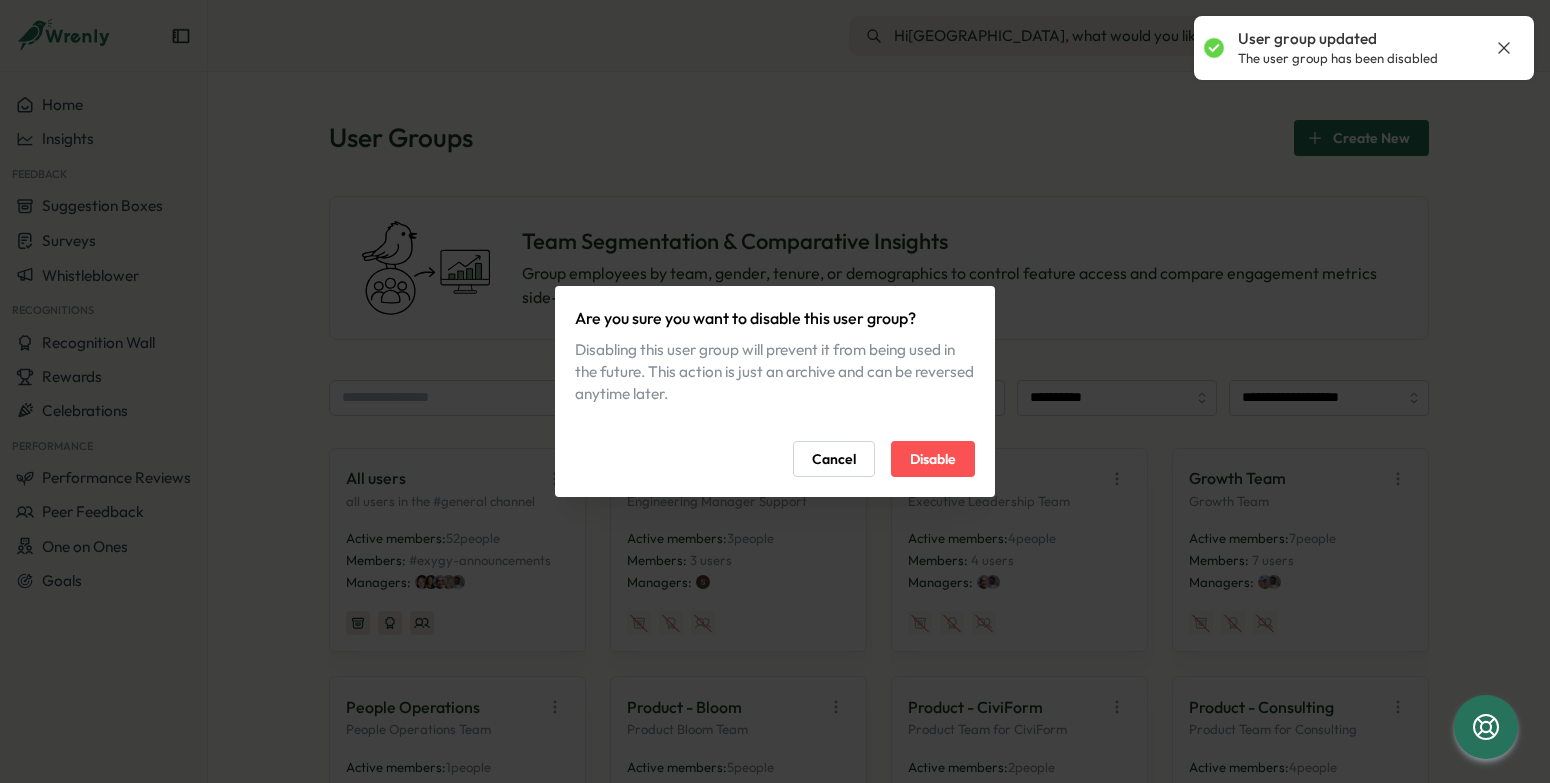 click on "Disable" at bounding box center (933, 459) 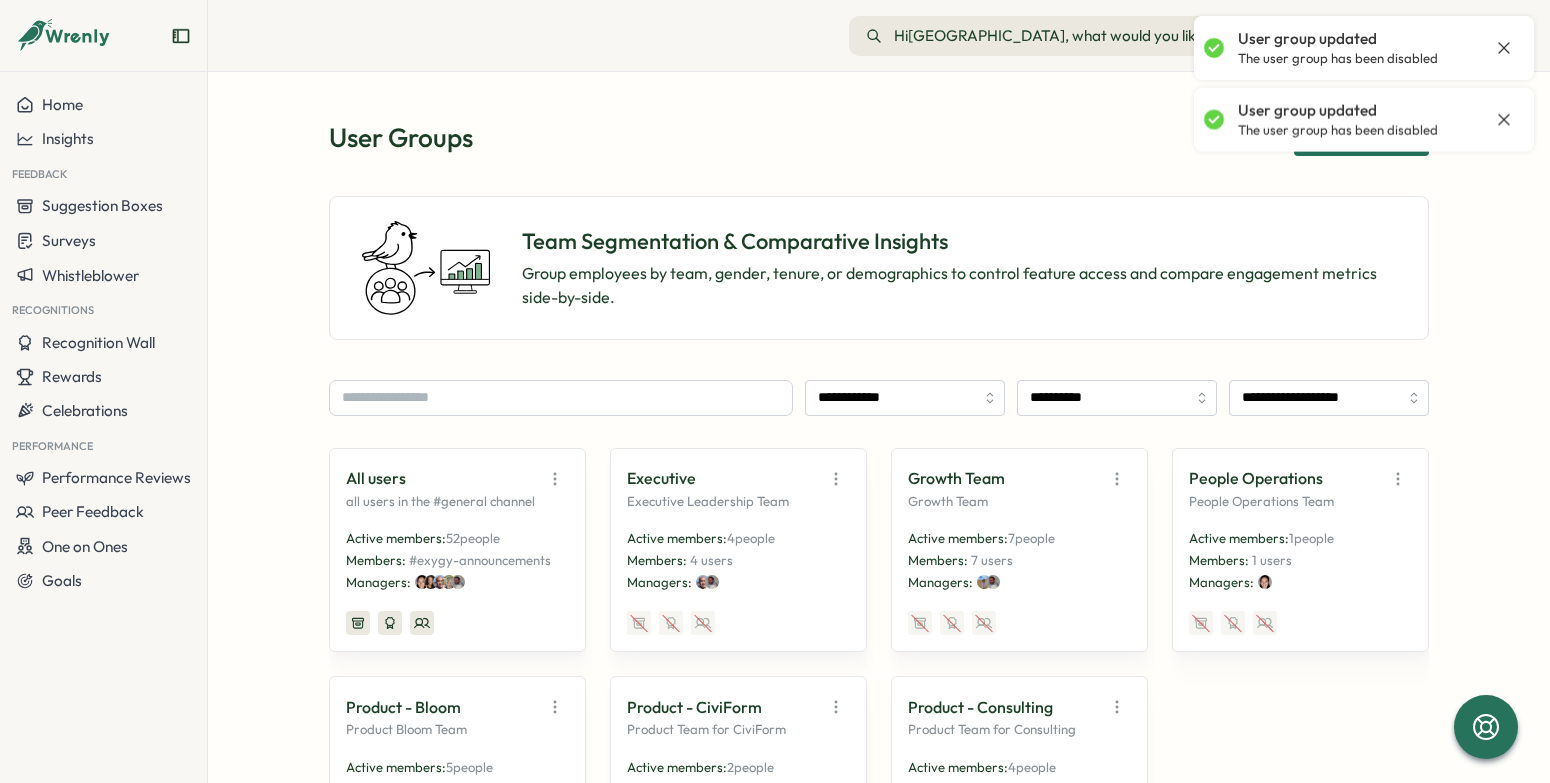 click 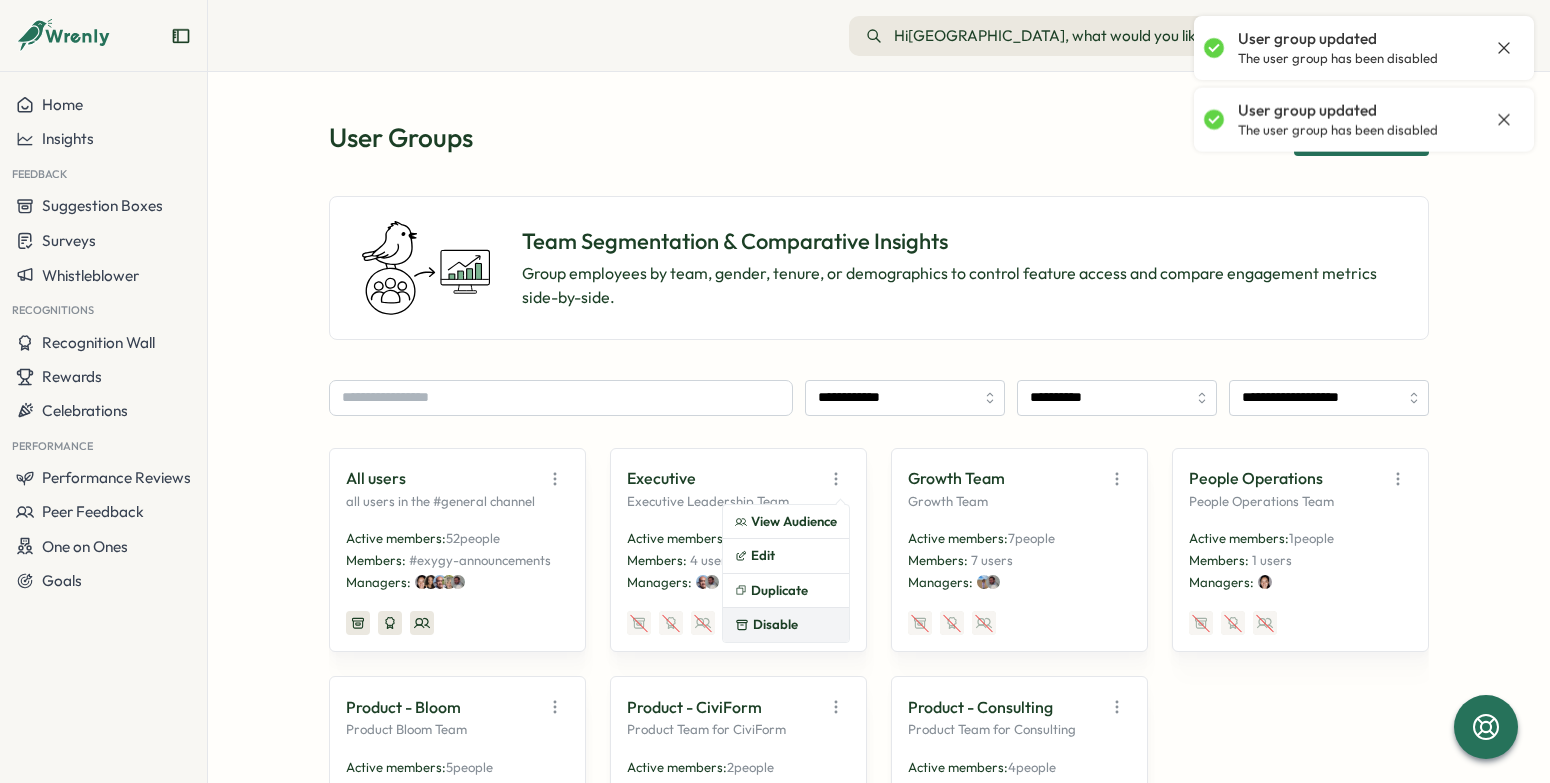 click on "Disable" at bounding box center [786, 625] 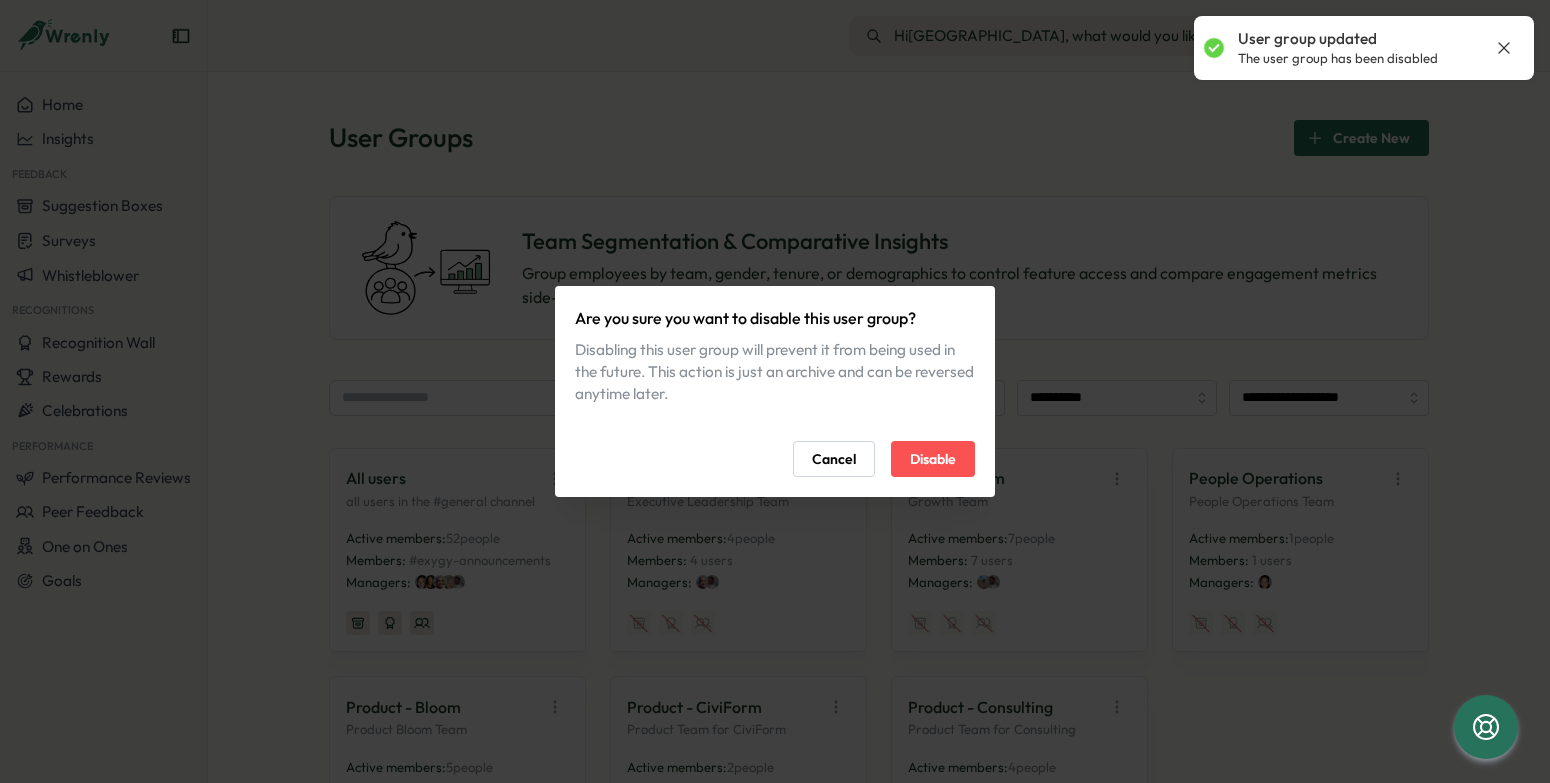 click on "Disable" at bounding box center [933, 459] 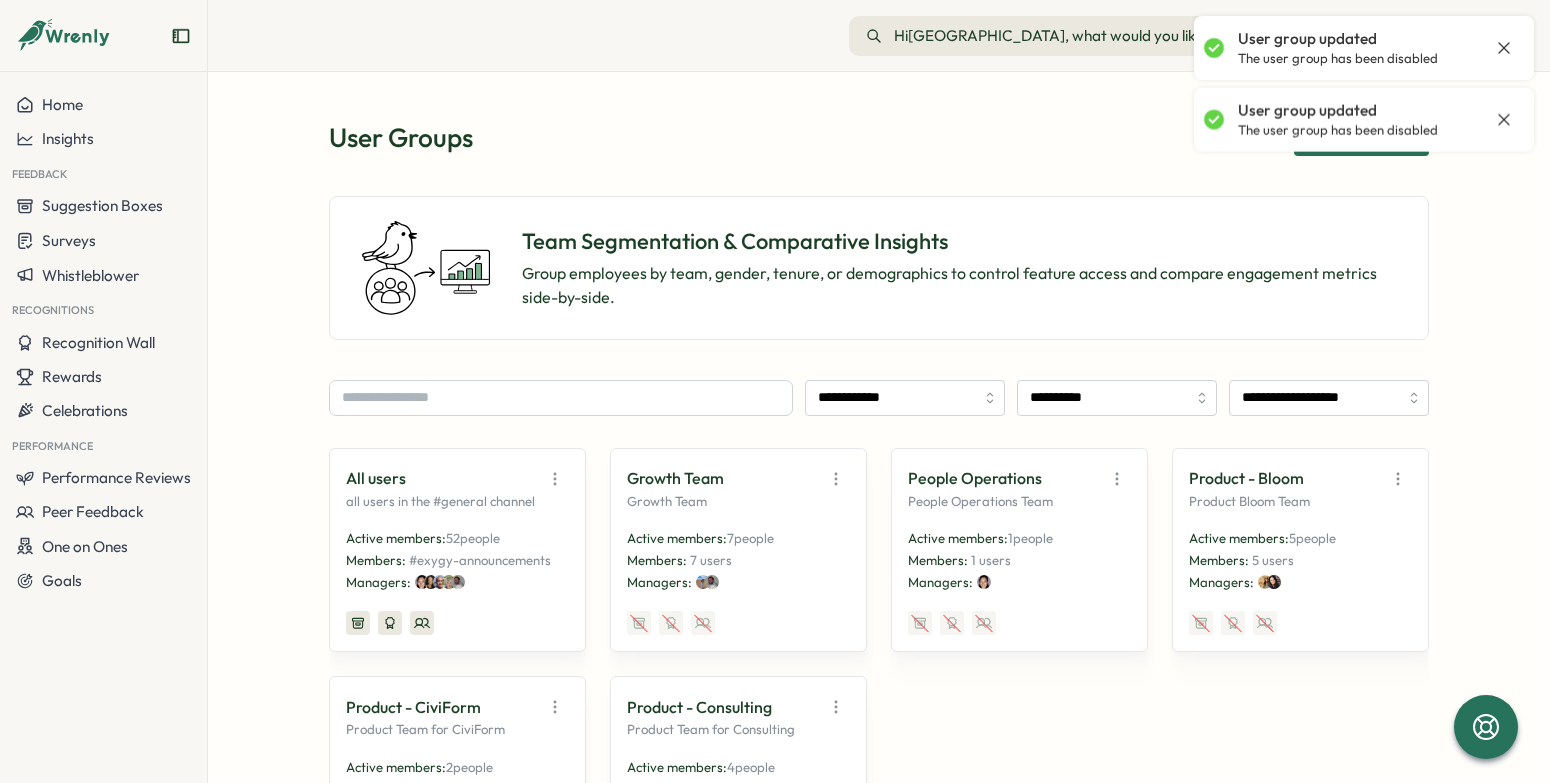 click 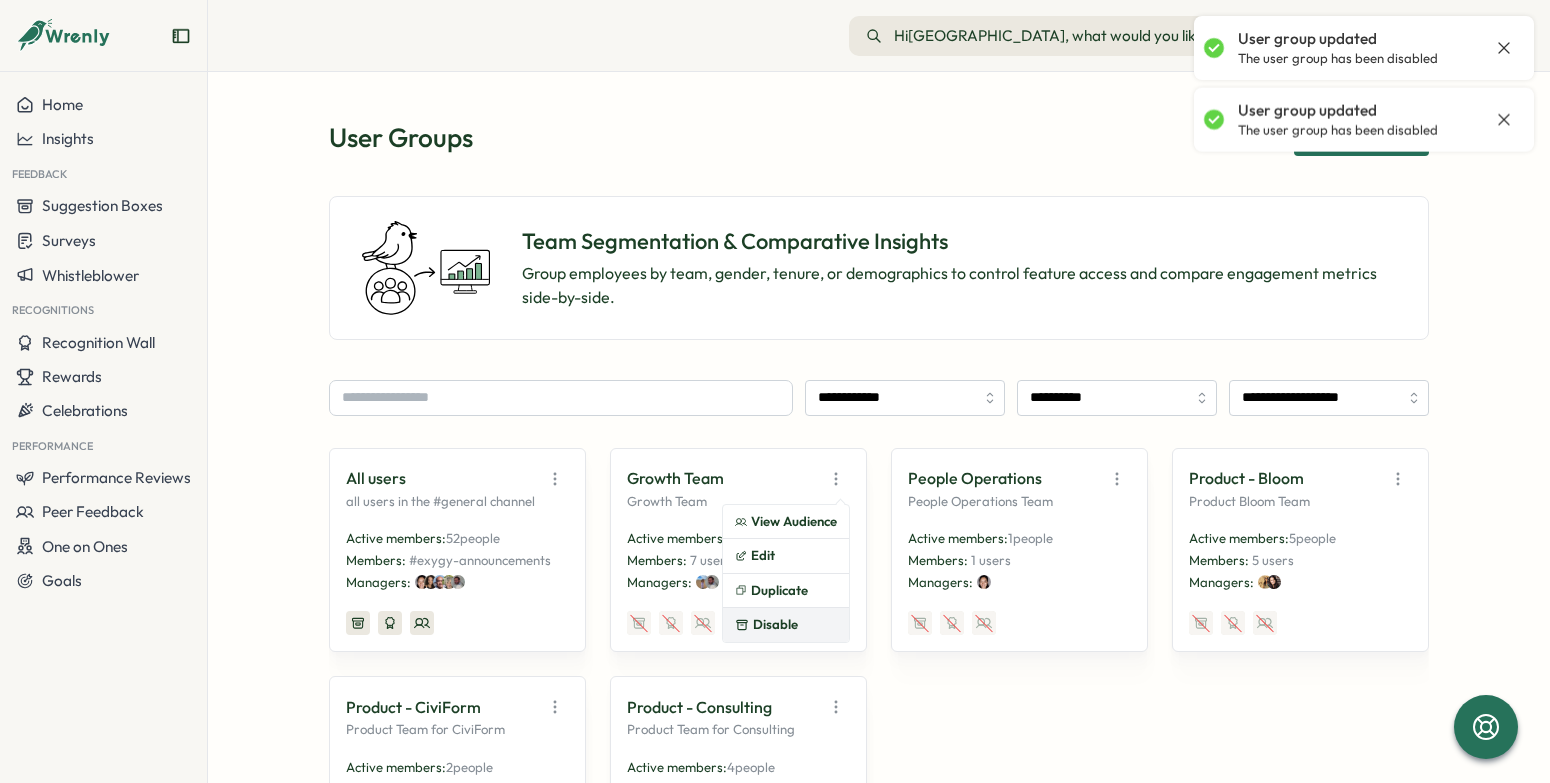 click on "Disable" at bounding box center [786, 625] 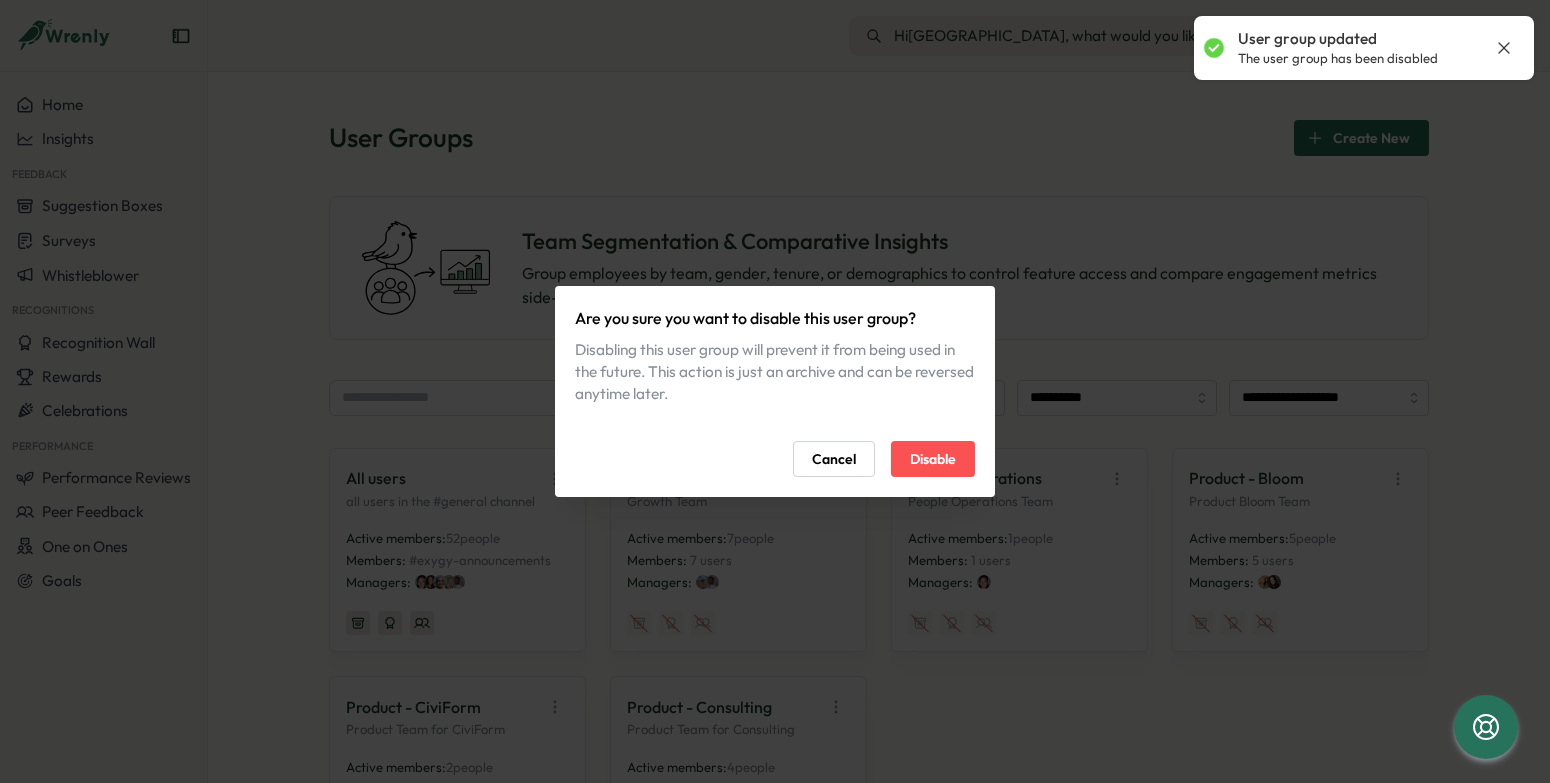 click on "Disable" at bounding box center (933, 459) 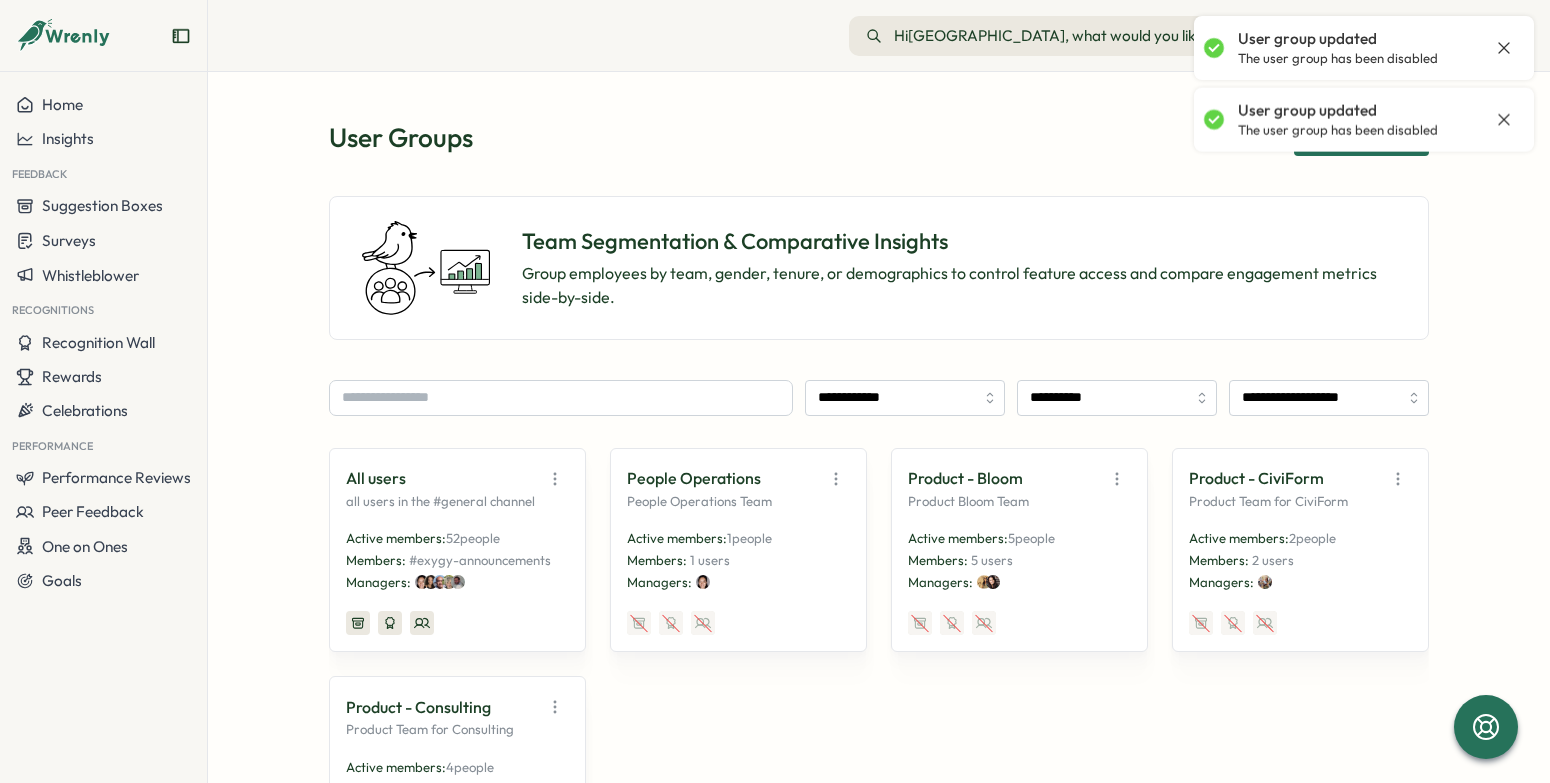 click 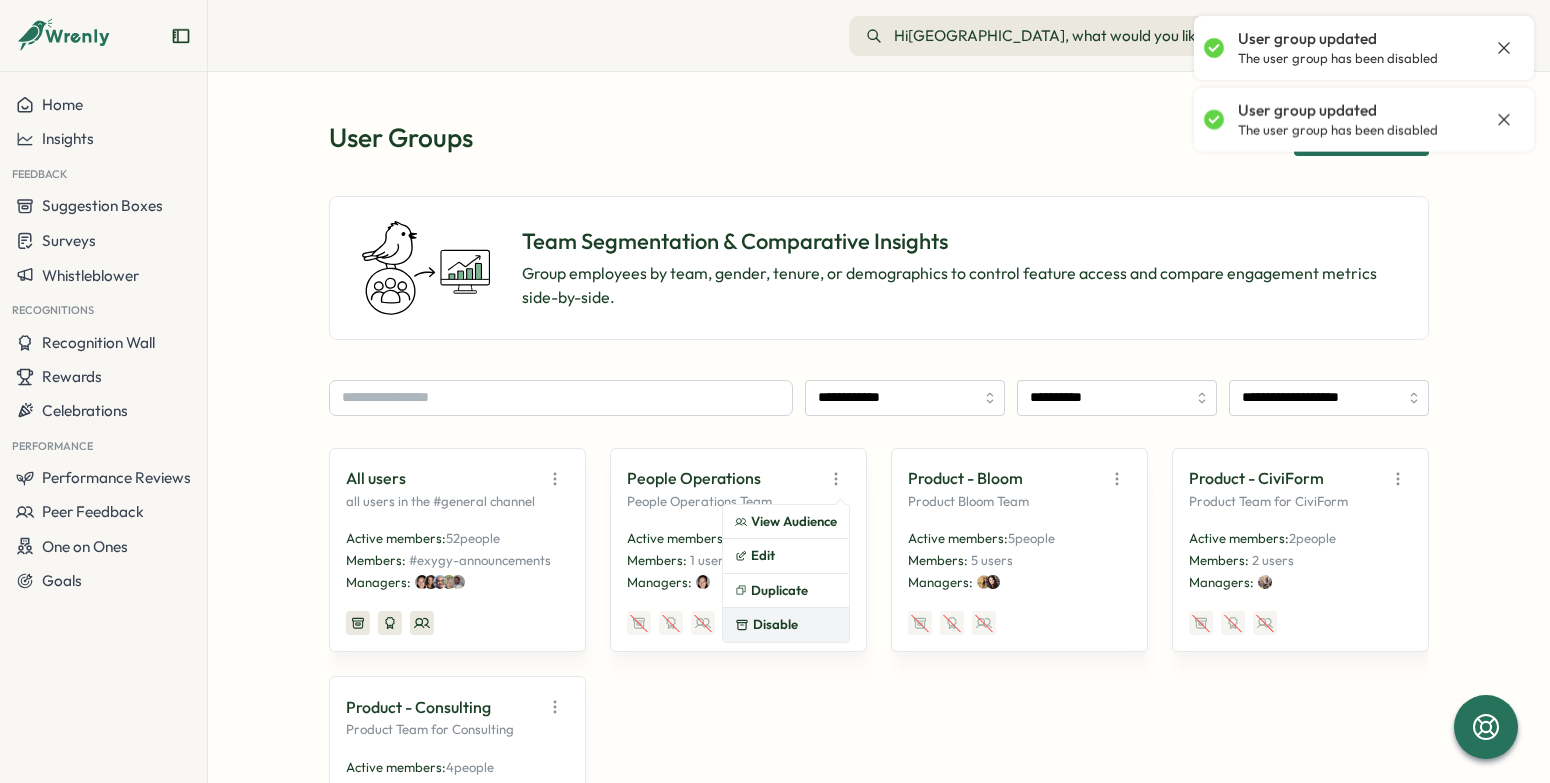 click on "Disable" at bounding box center [786, 625] 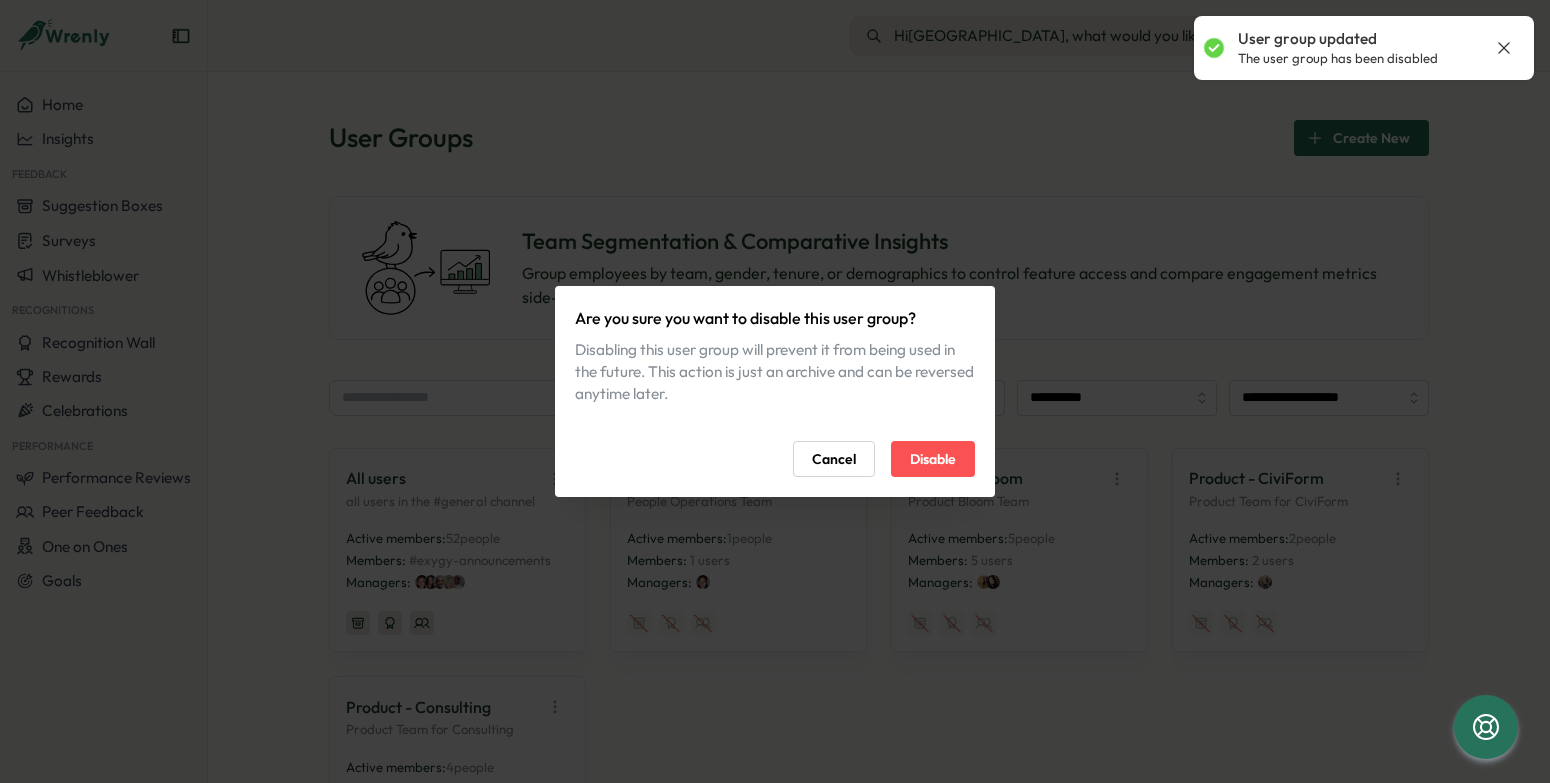 click on "Disable" at bounding box center [933, 459] 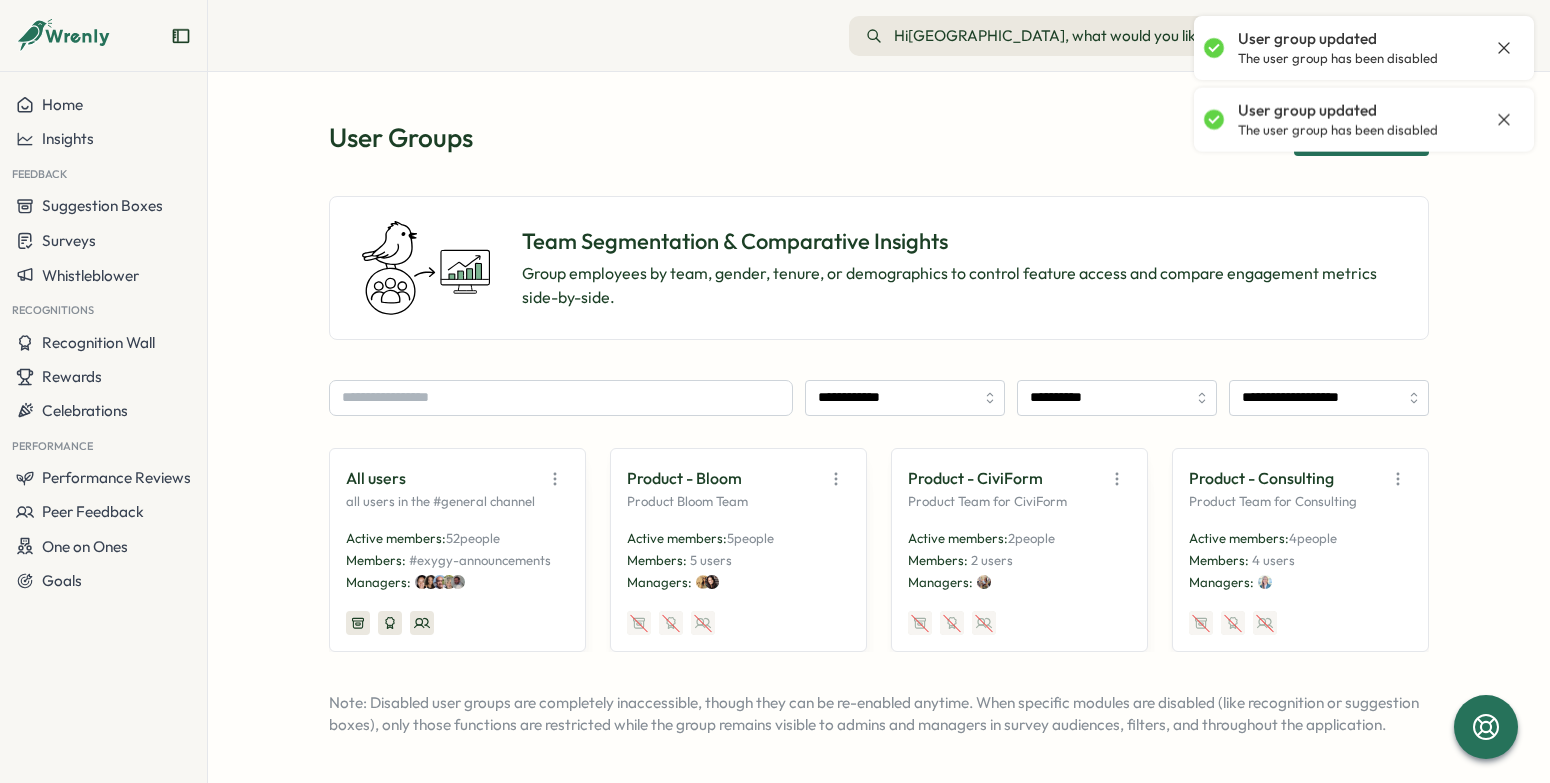 click 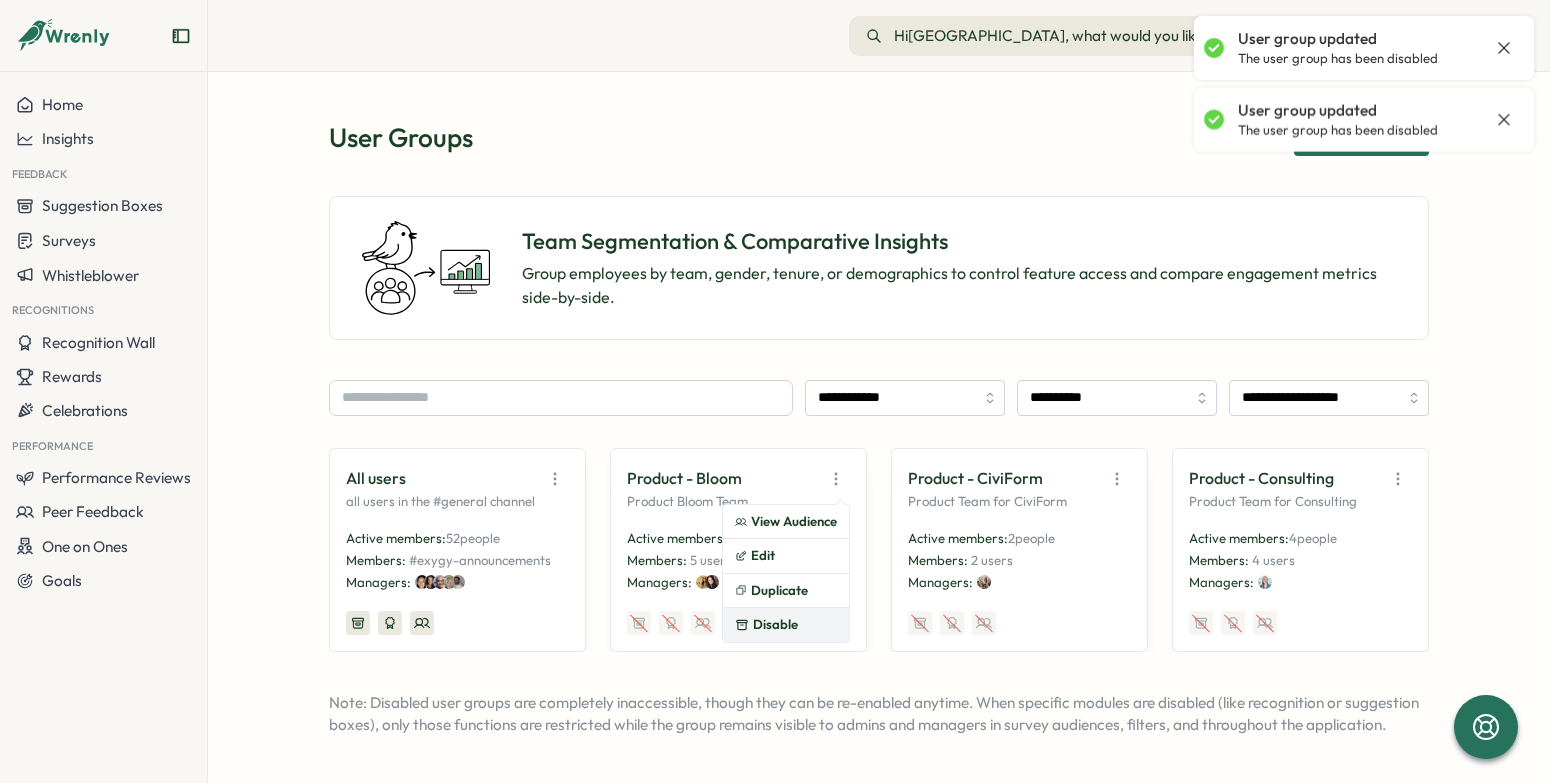 click on "Disable" at bounding box center (786, 625) 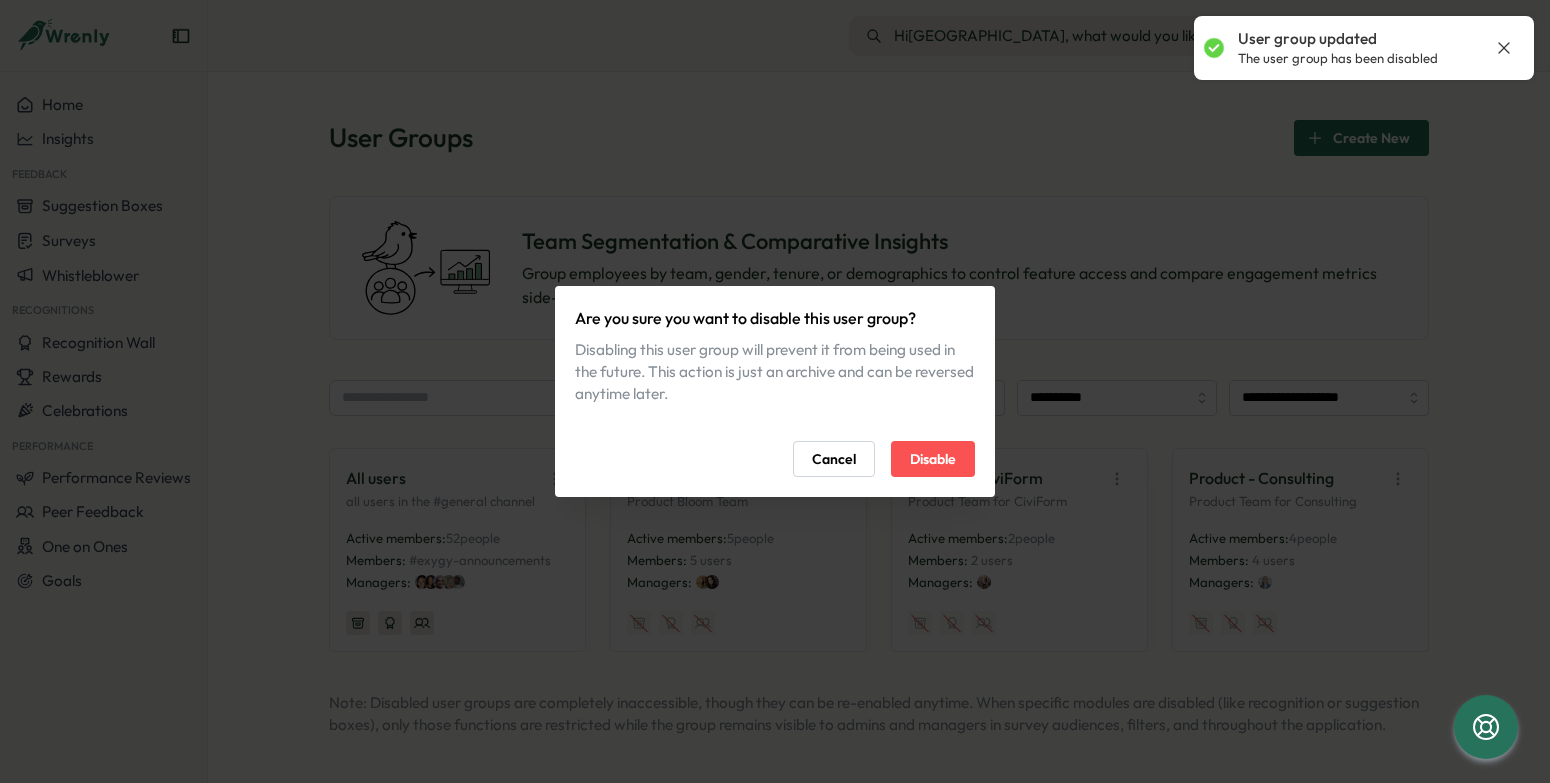 click on "Disable" at bounding box center [933, 459] 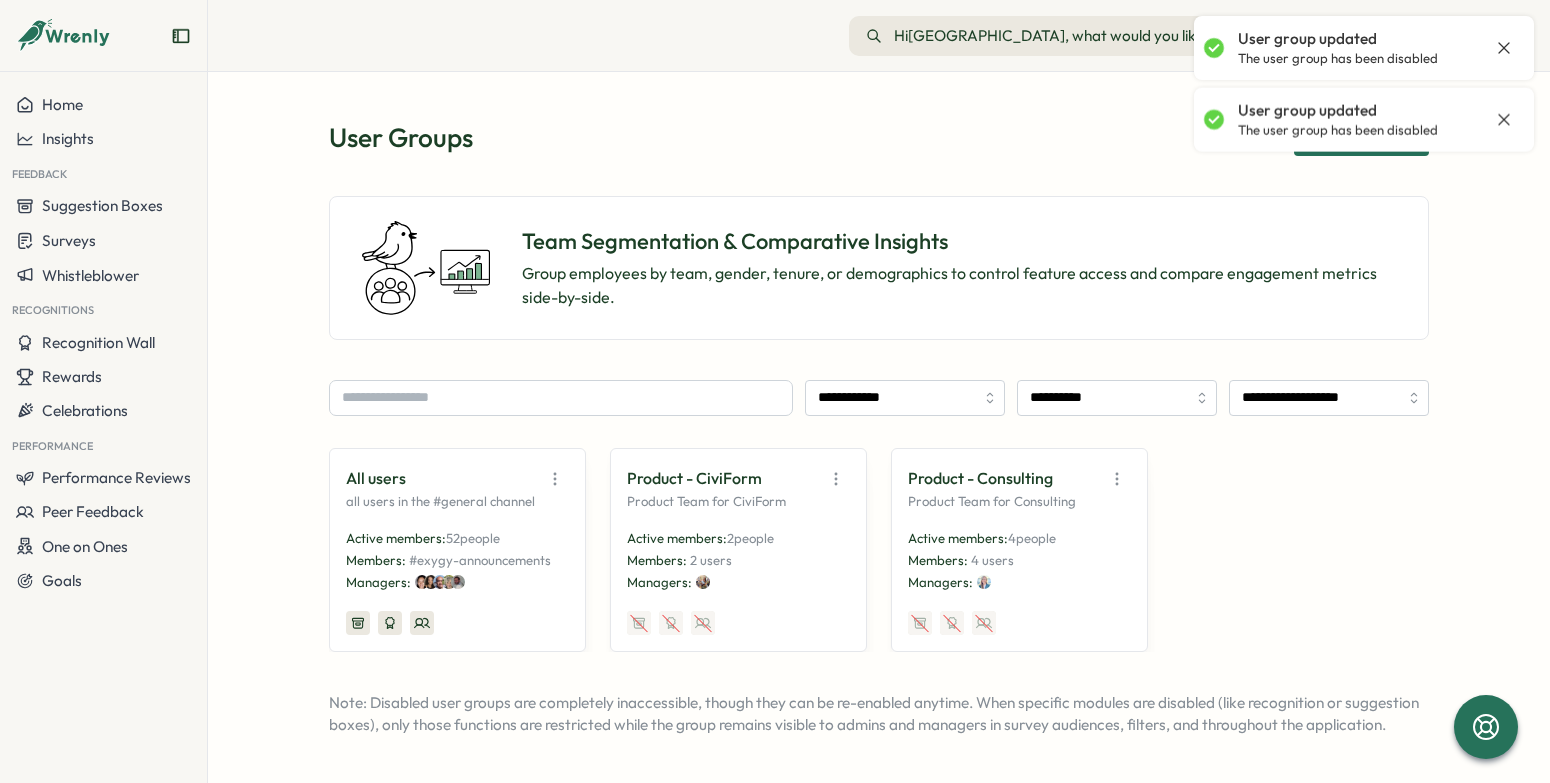 click 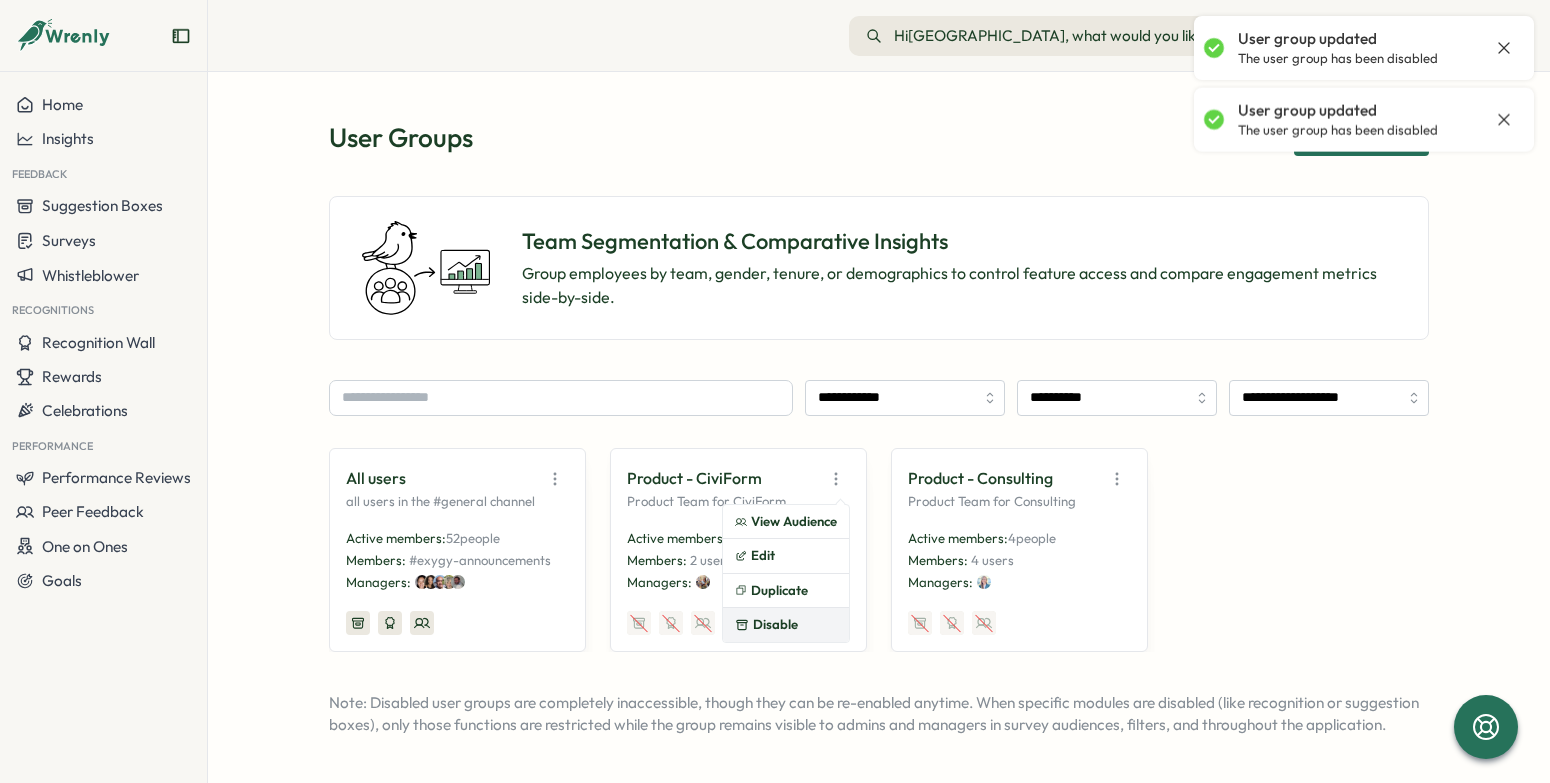 click on "Disable" at bounding box center (786, 625) 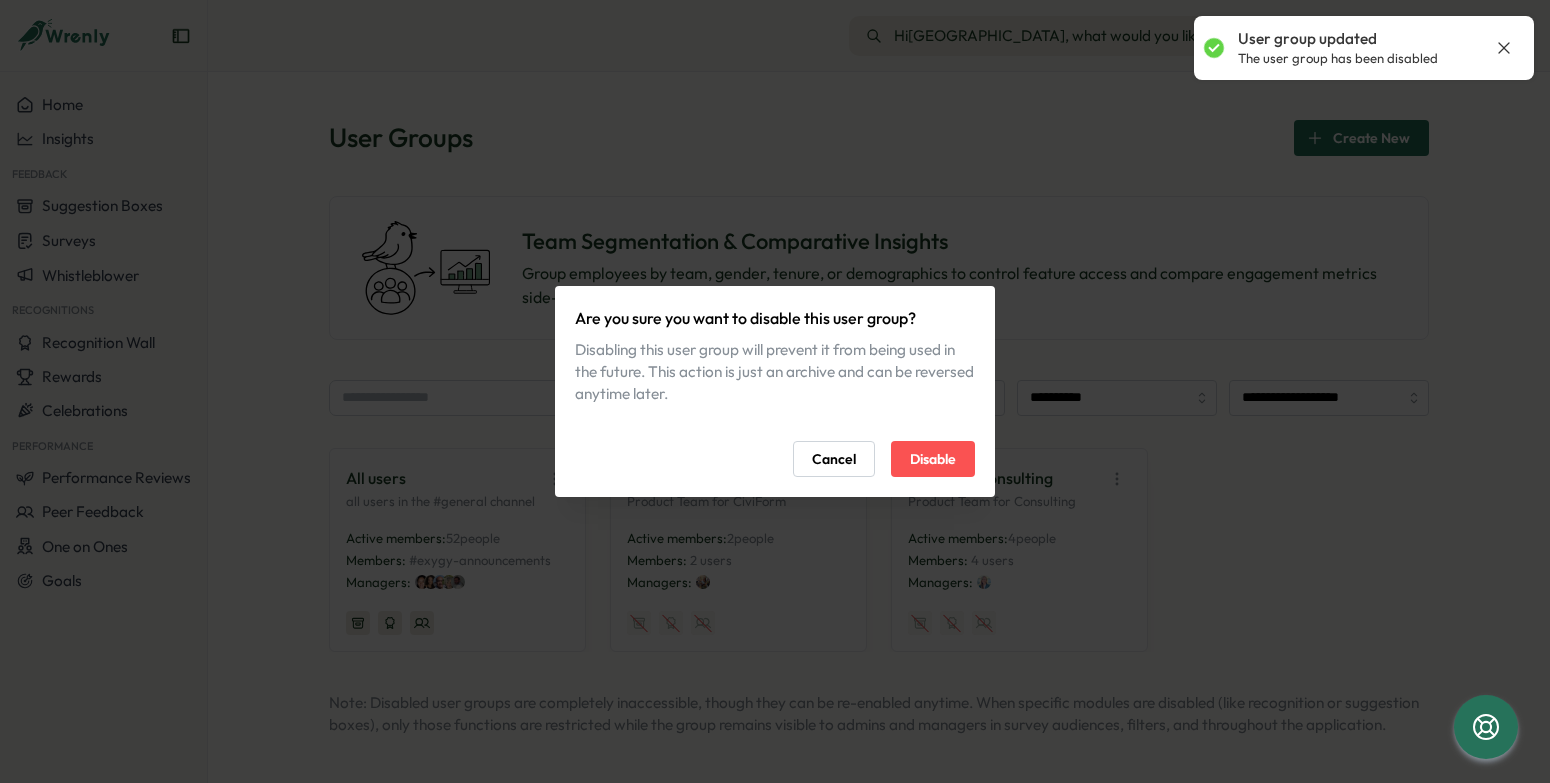 click on "Disable" at bounding box center (933, 459) 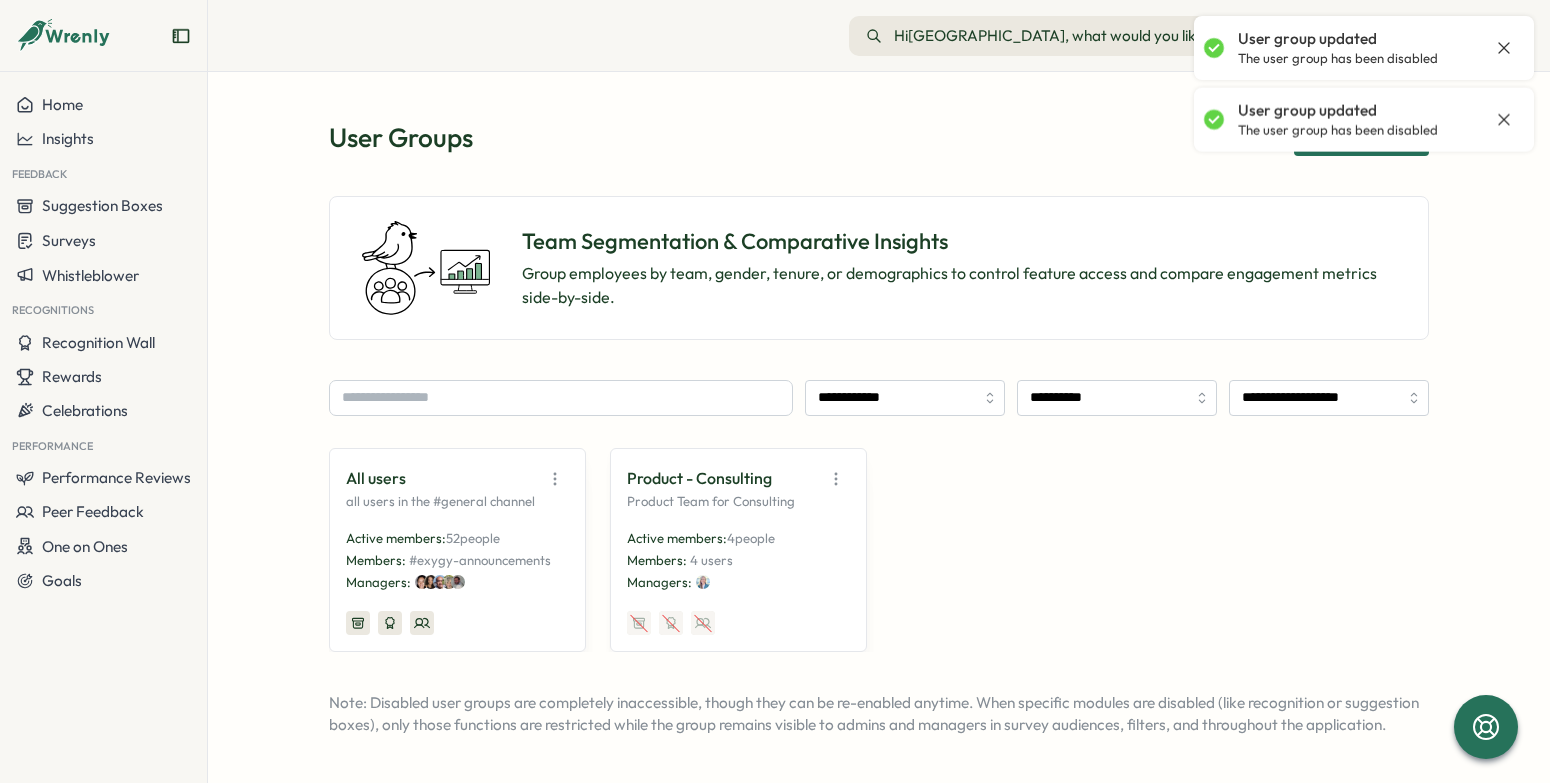 click 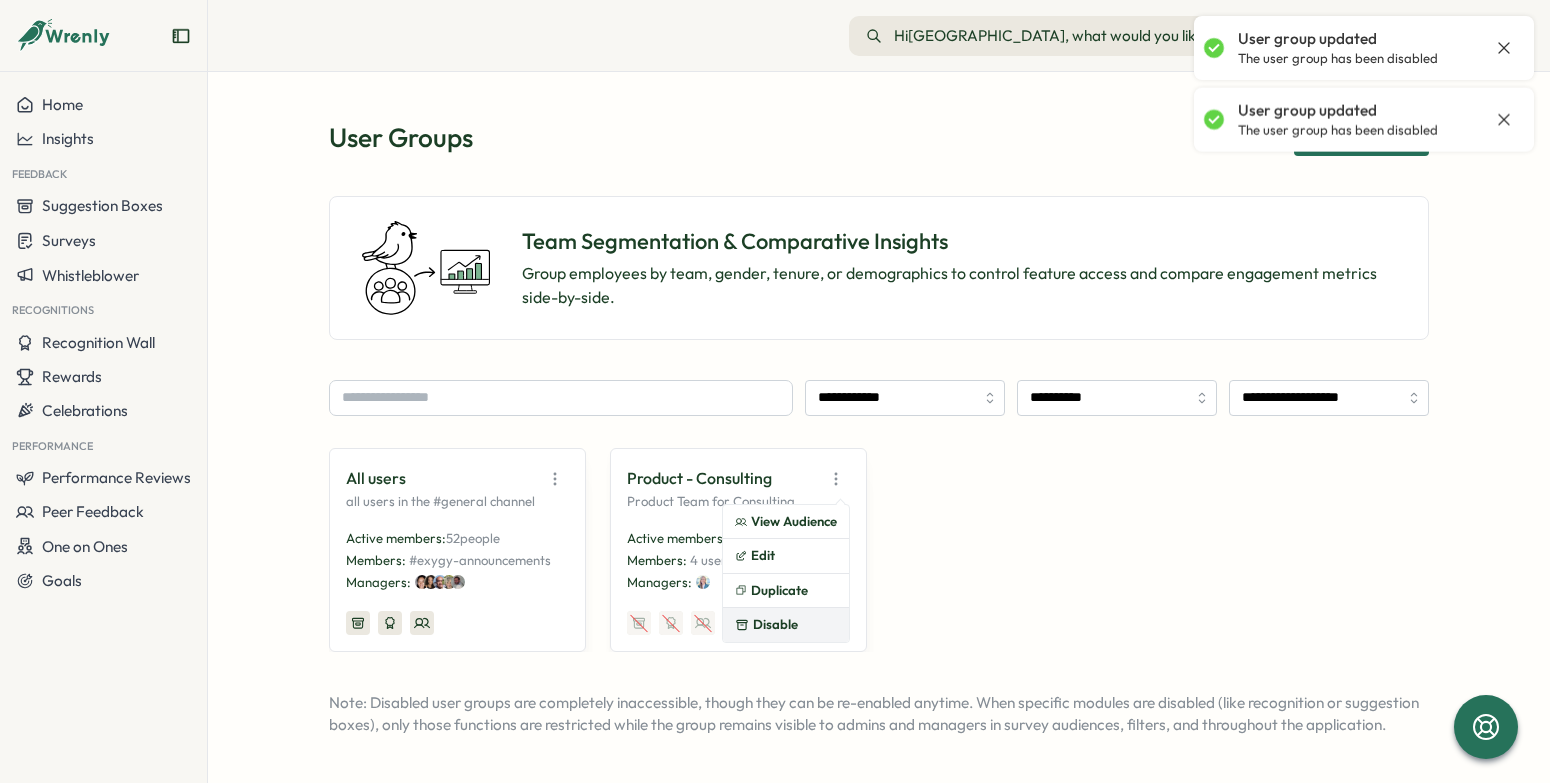 click on "Disable" at bounding box center [786, 625] 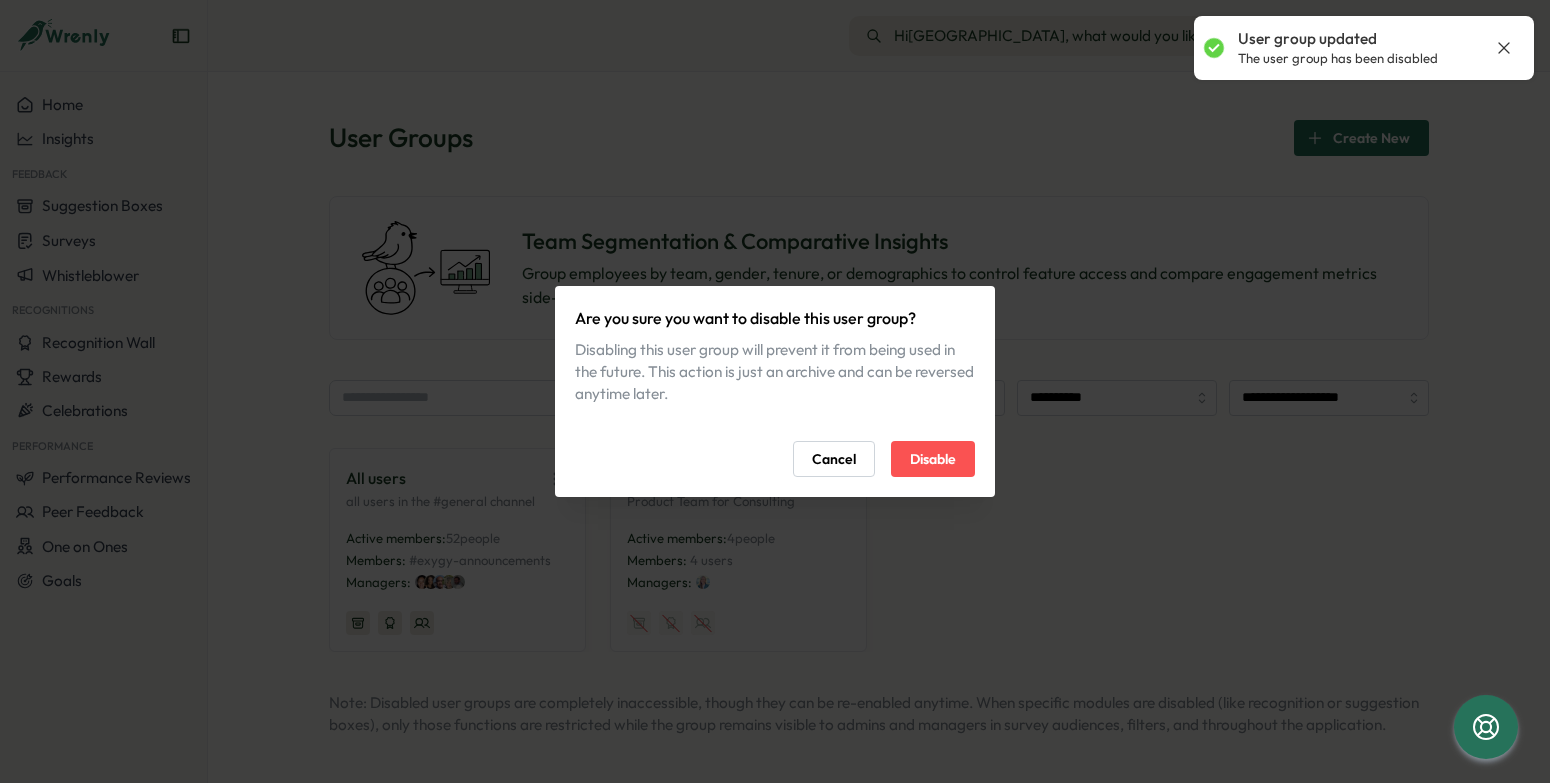click on "Disable" at bounding box center (933, 459) 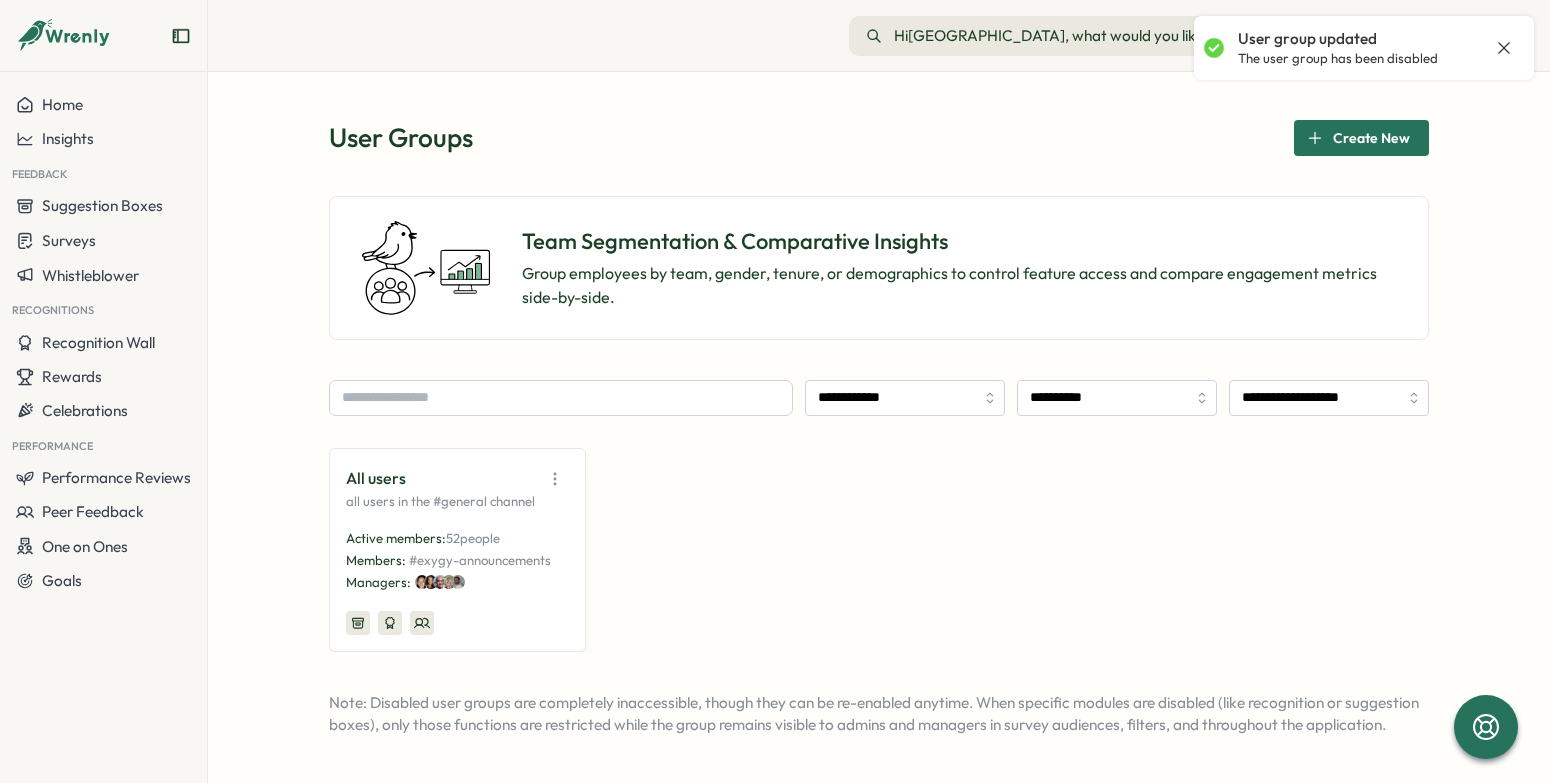scroll, scrollTop: 21, scrollLeft: 0, axis: vertical 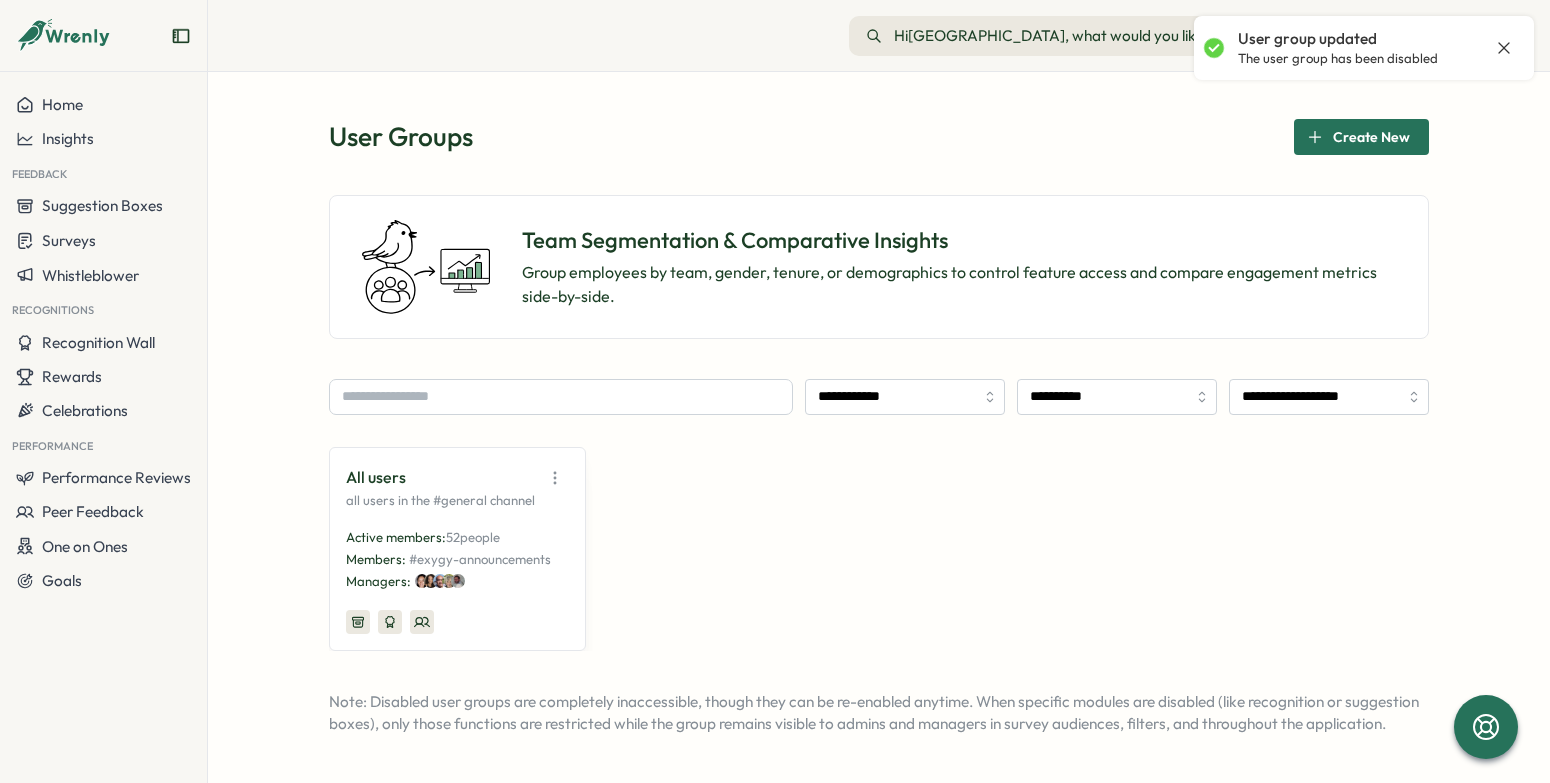 click on "Create New" at bounding box center (1371, 137) 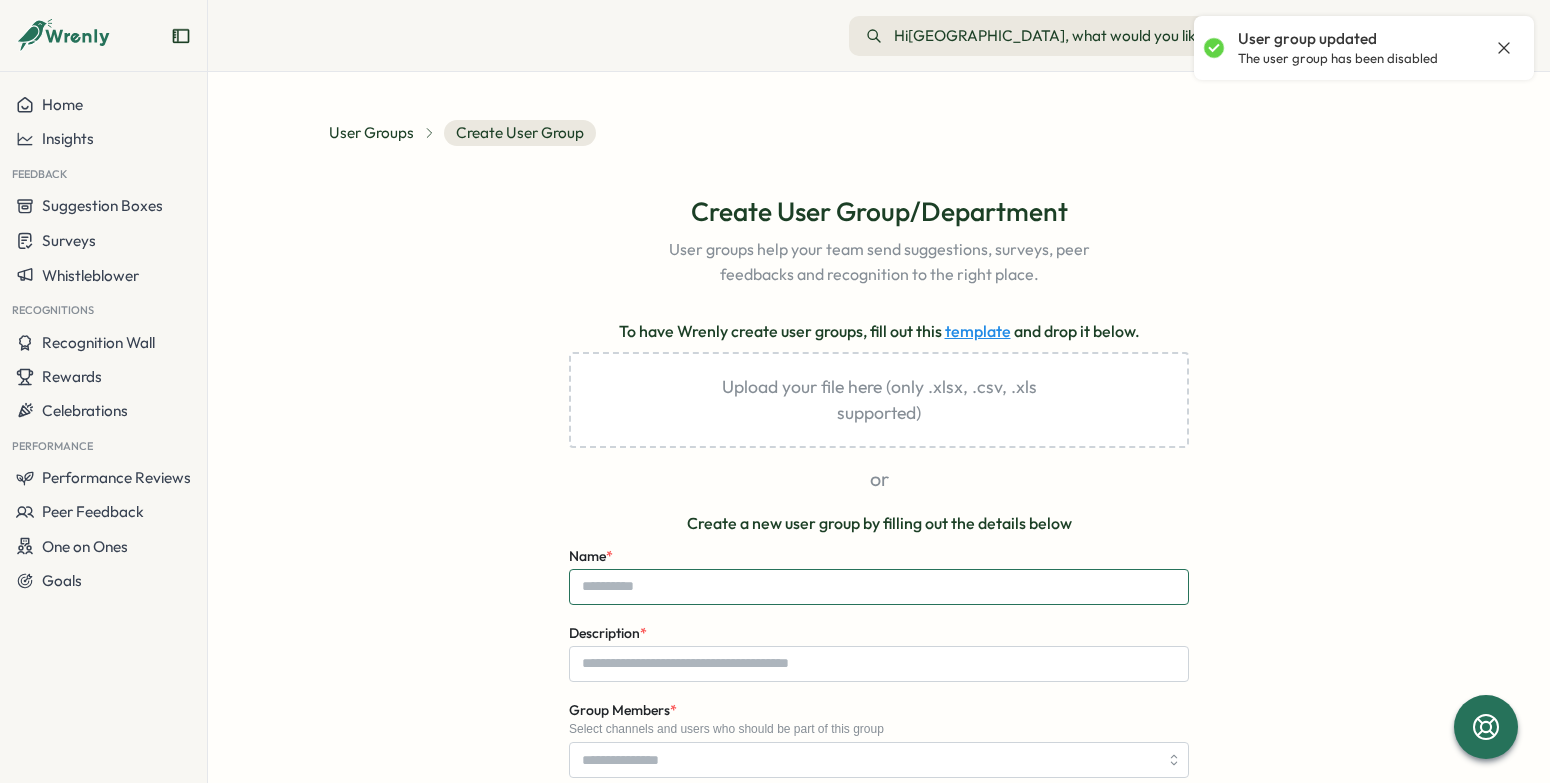 click on "Name  *" at bounding box center (879, 587) 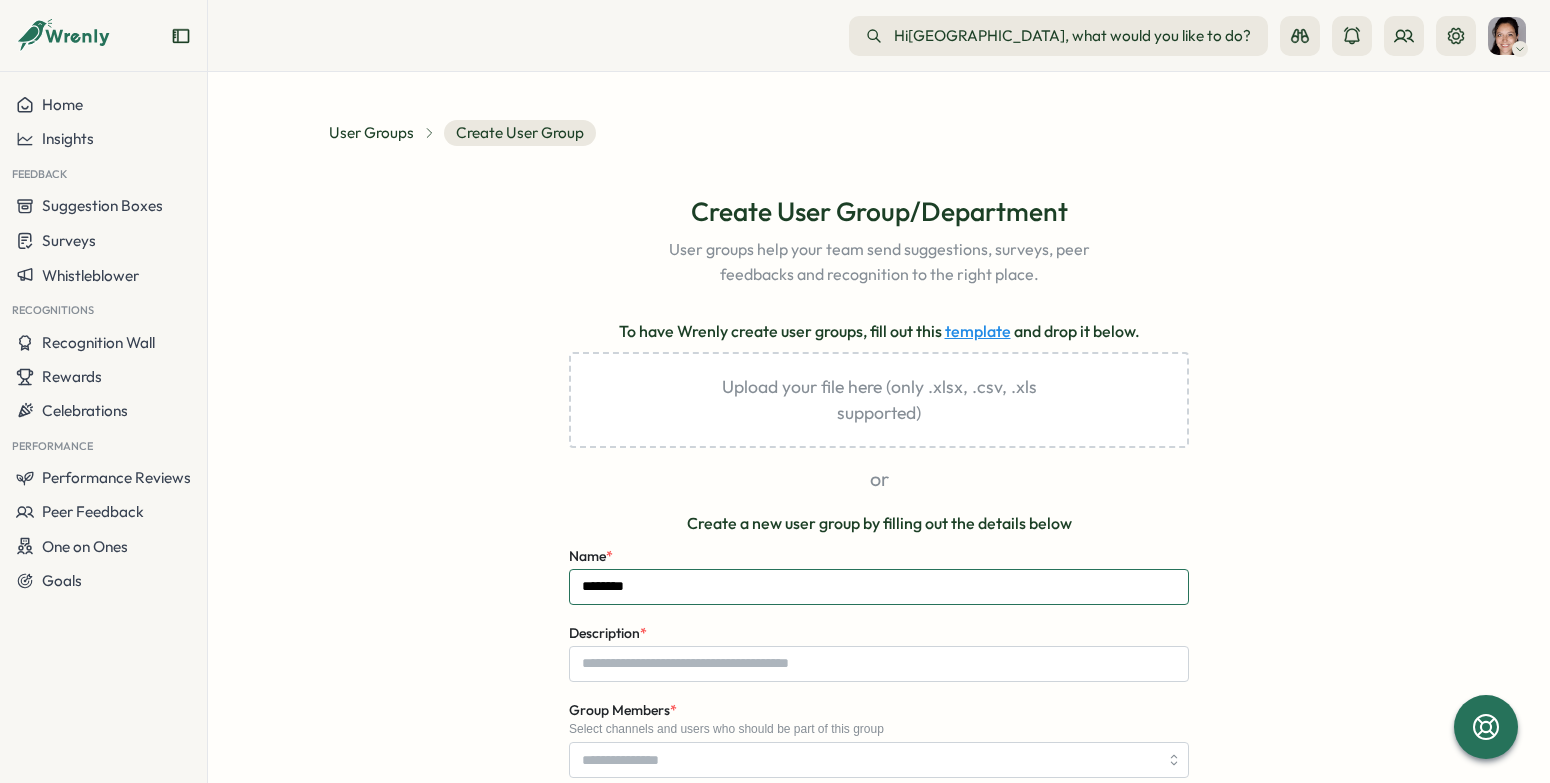 type on "*******" 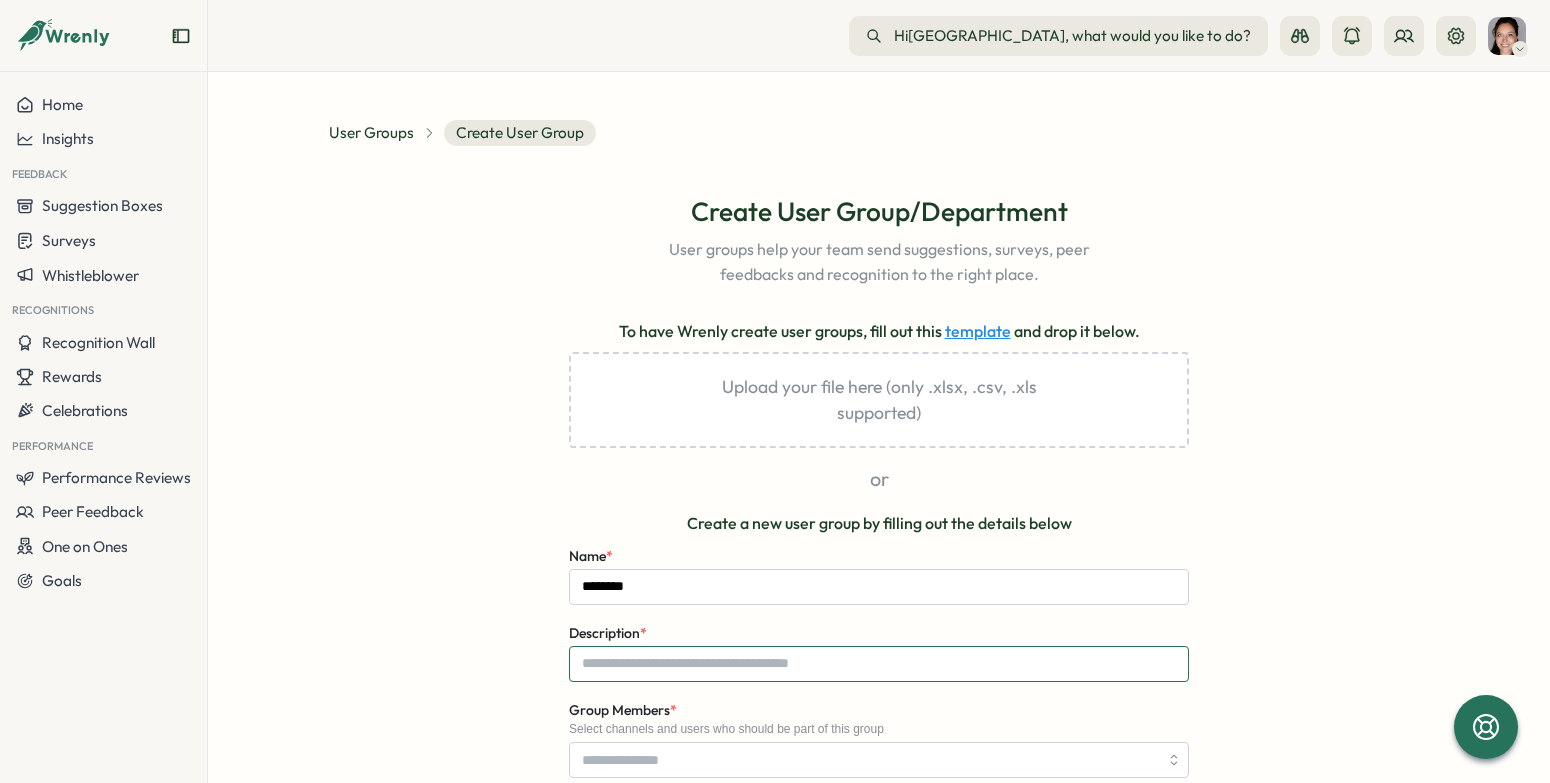 click on "Description  *" at bounding box center (879, 664) 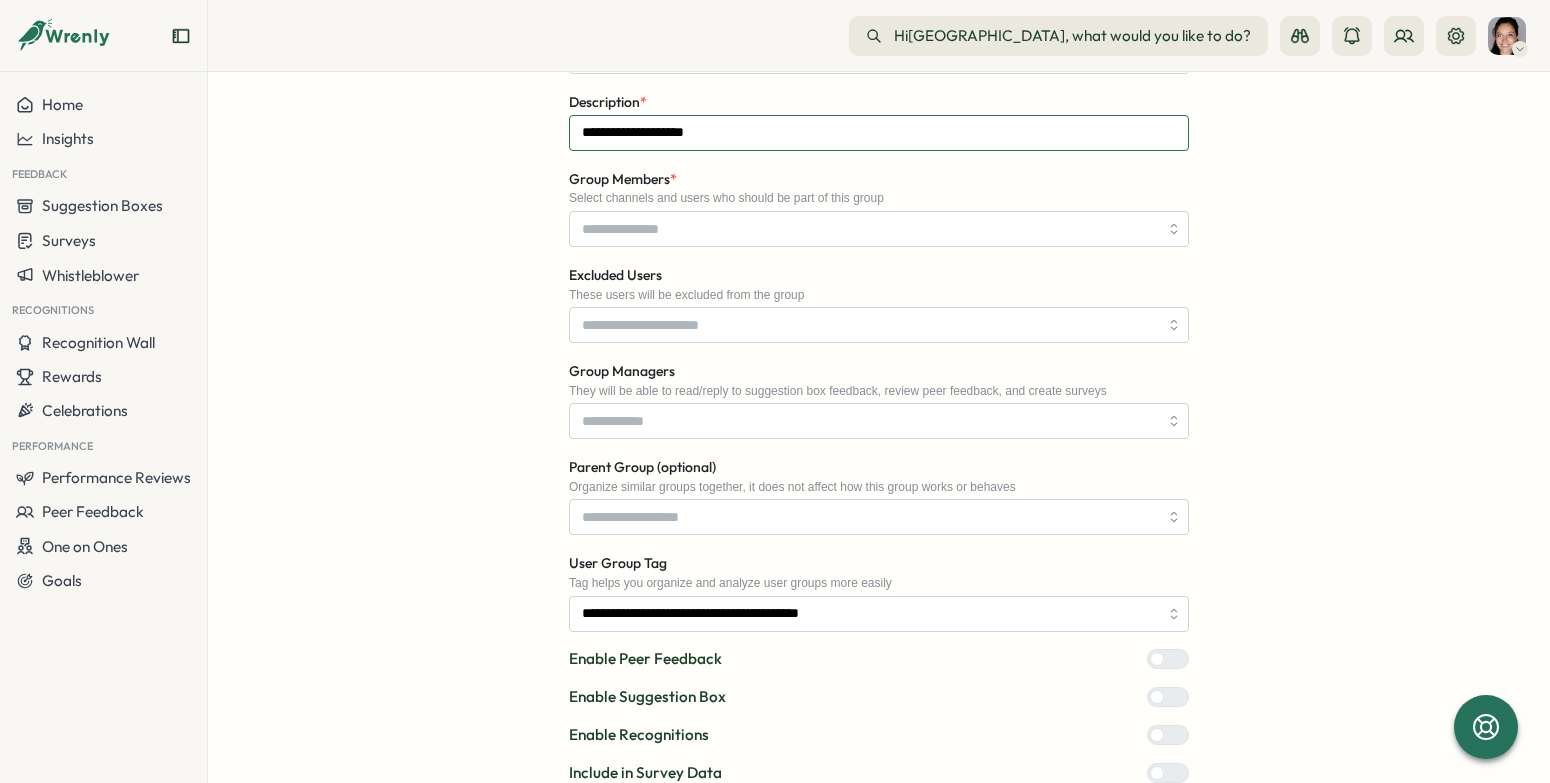scroll, scrollTop: 513, scrollLeft: 0, axis: vertical 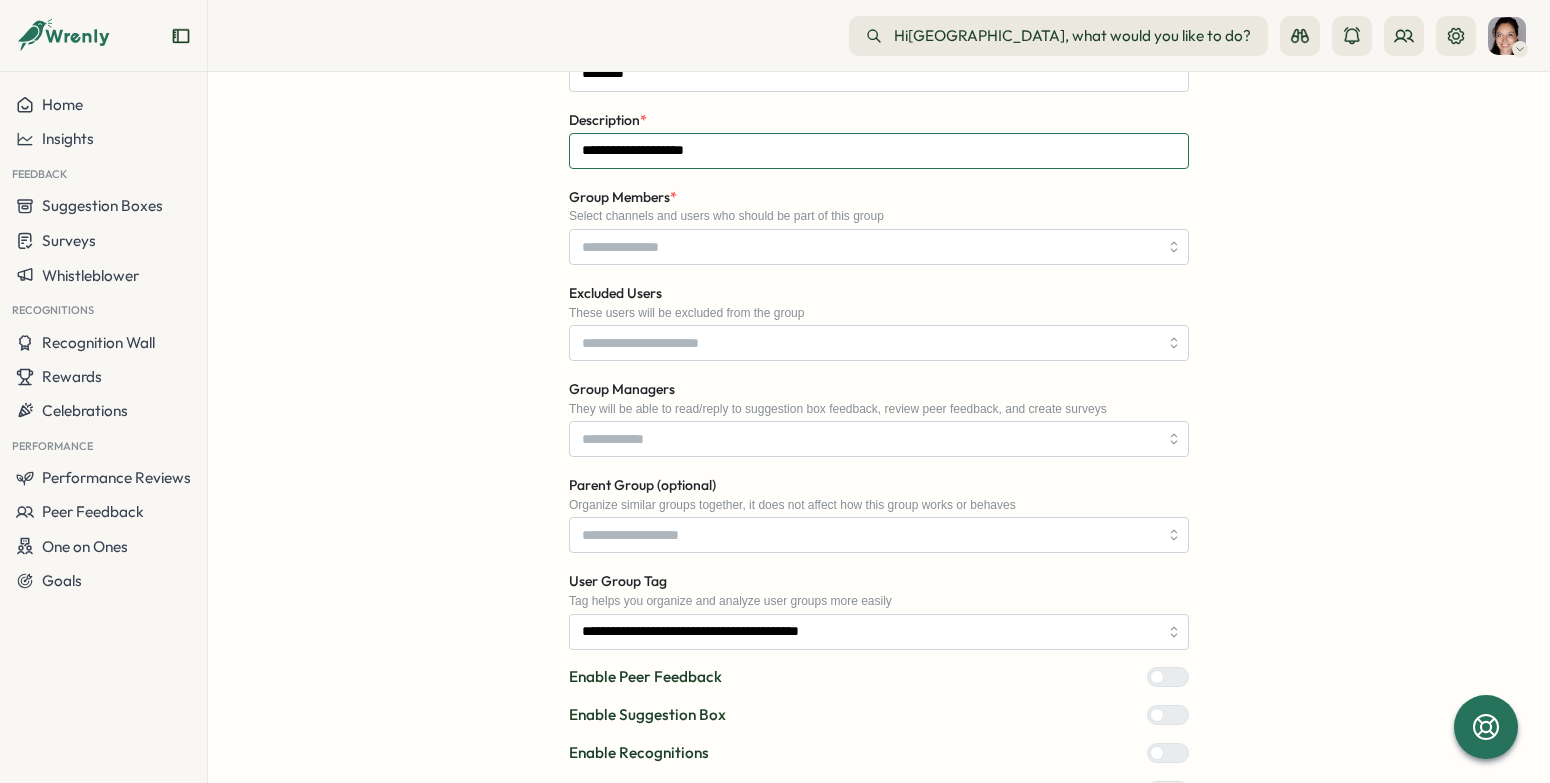 type on "**********" 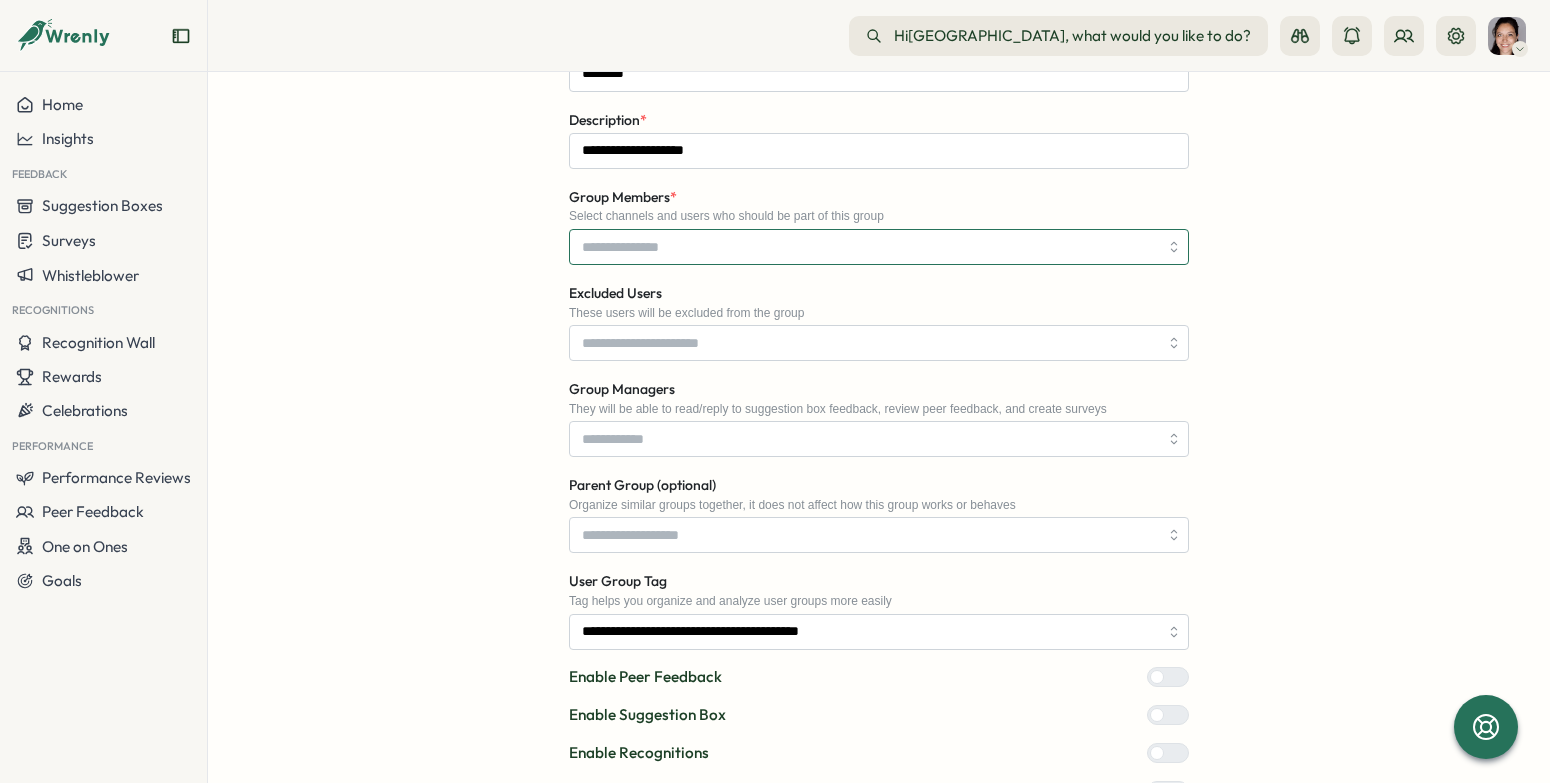 click on "Group Members  *" at bounding box center (870, 247) 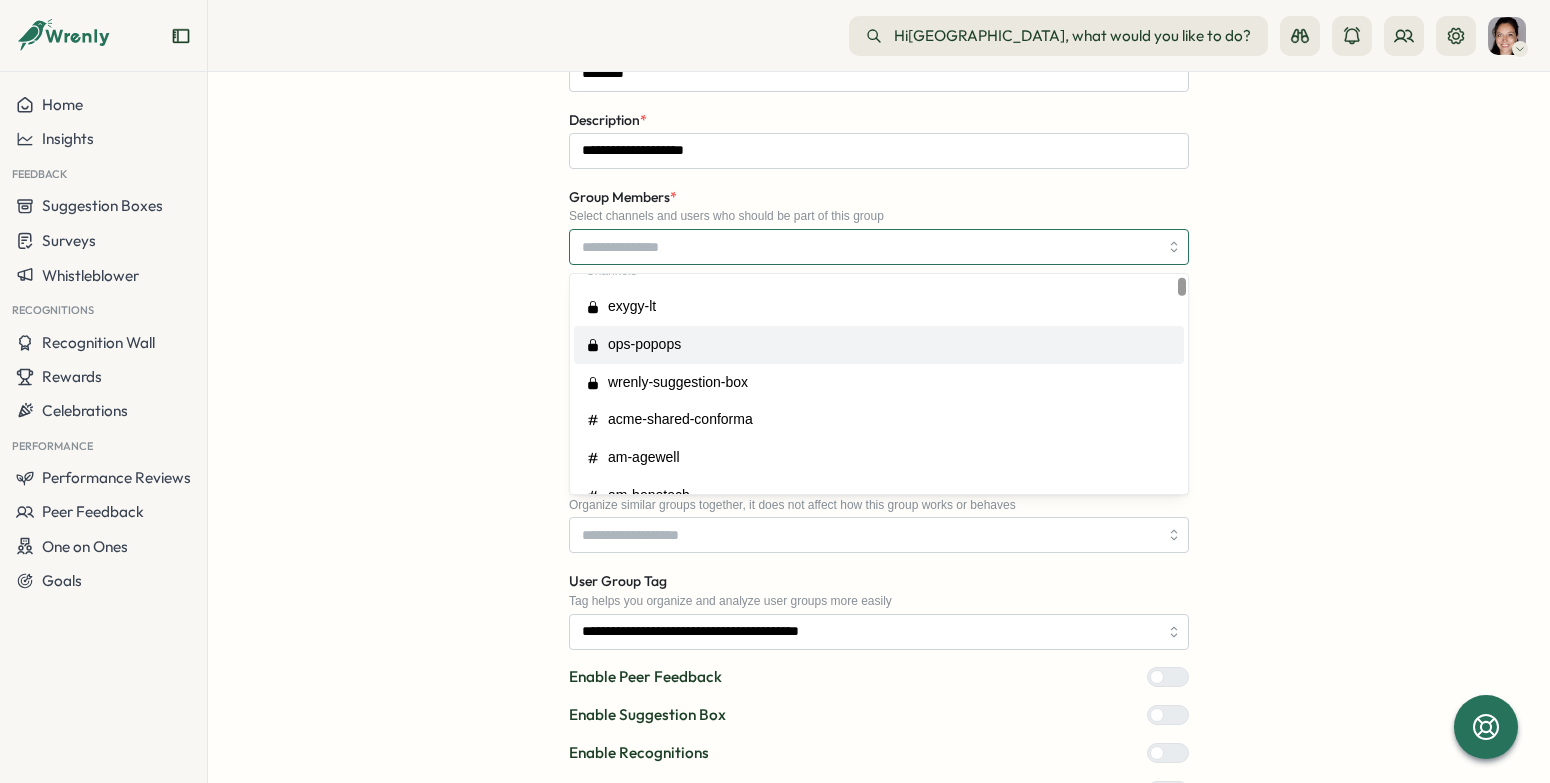 scroll, scrollTop: 41, scrollLeft: 0, axis: vertical 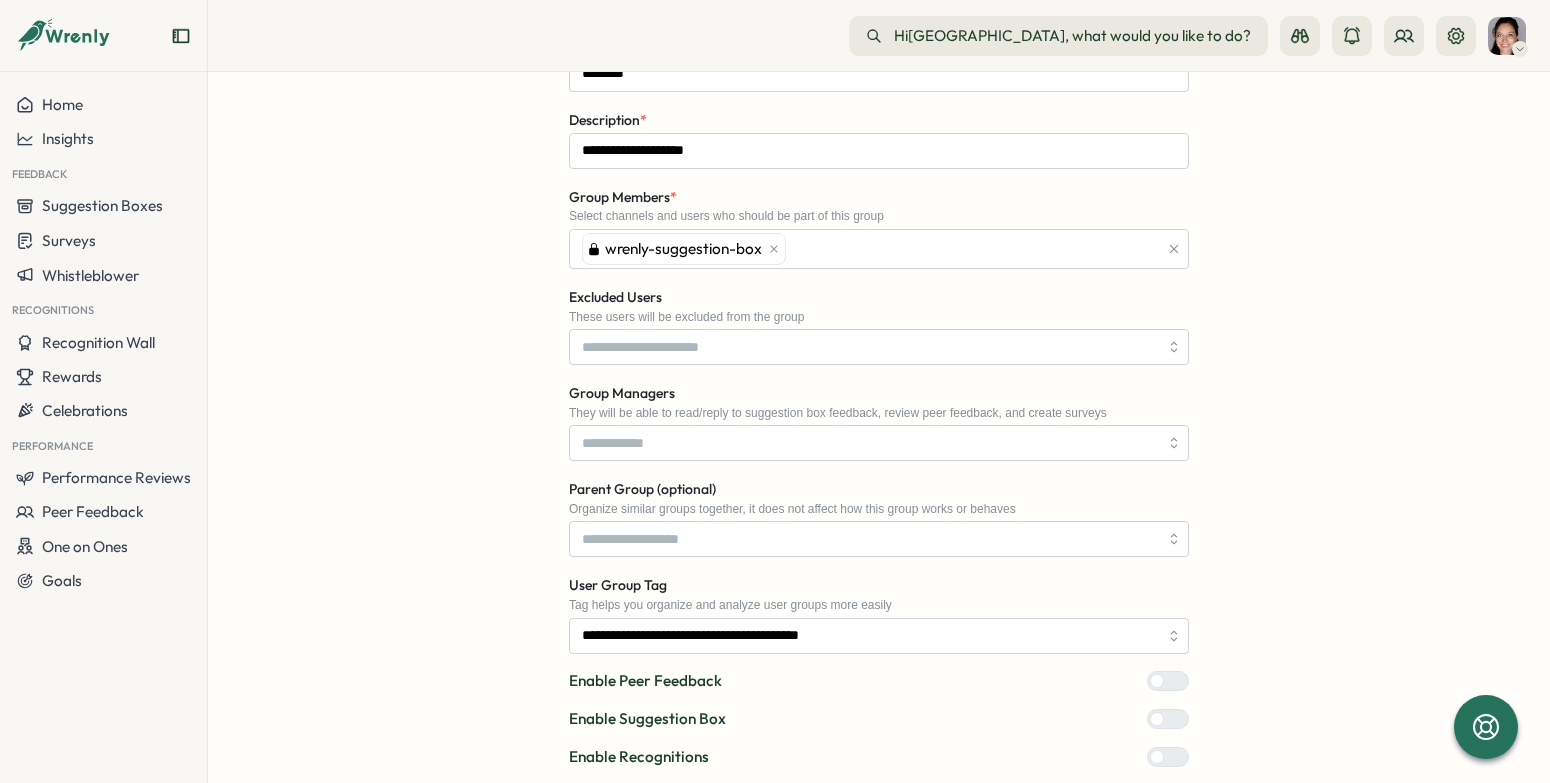 click on "**********" at bounding box center [879, 294] 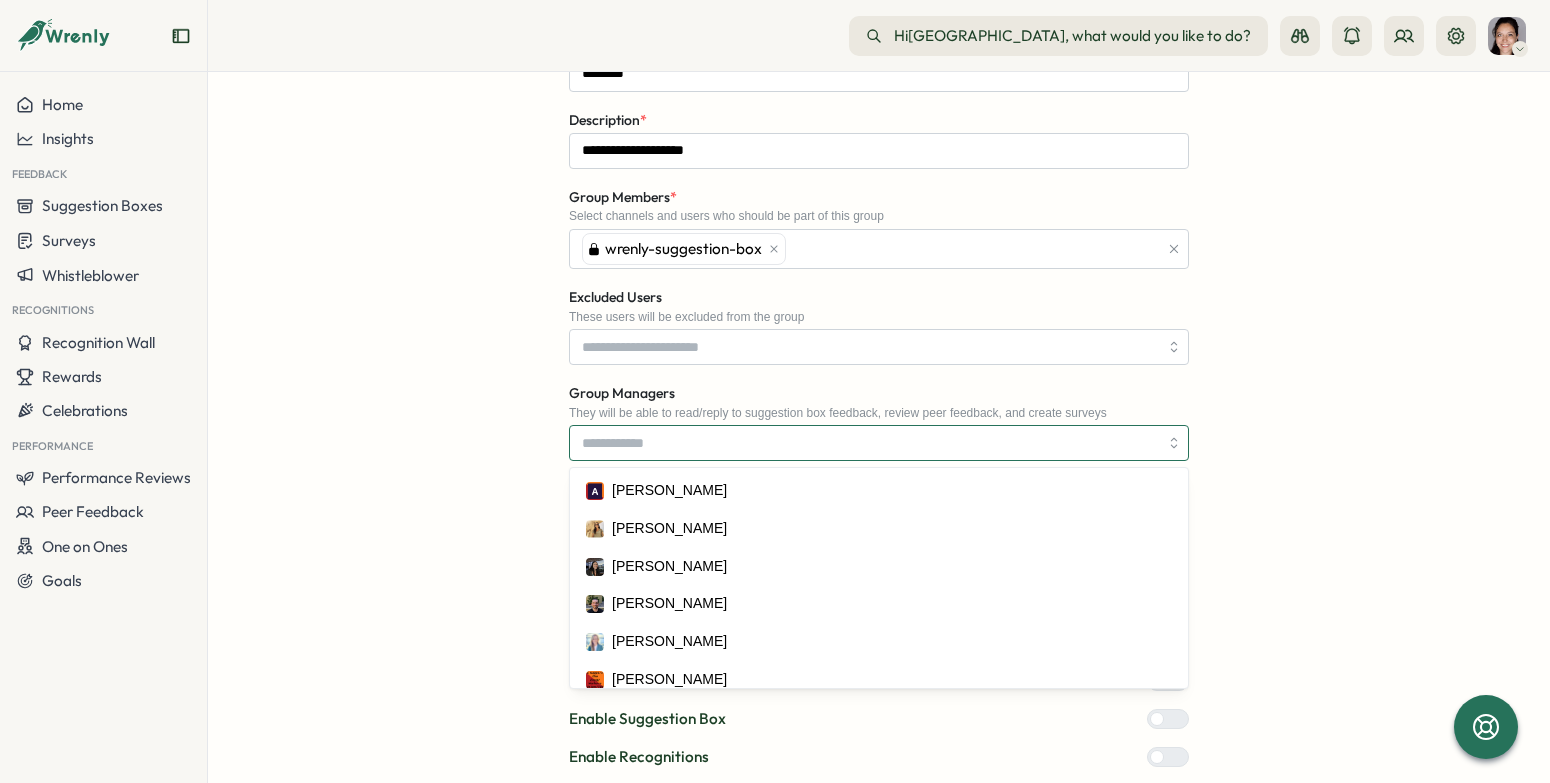 click on "Group Managers" at bounding box center (870, 443) 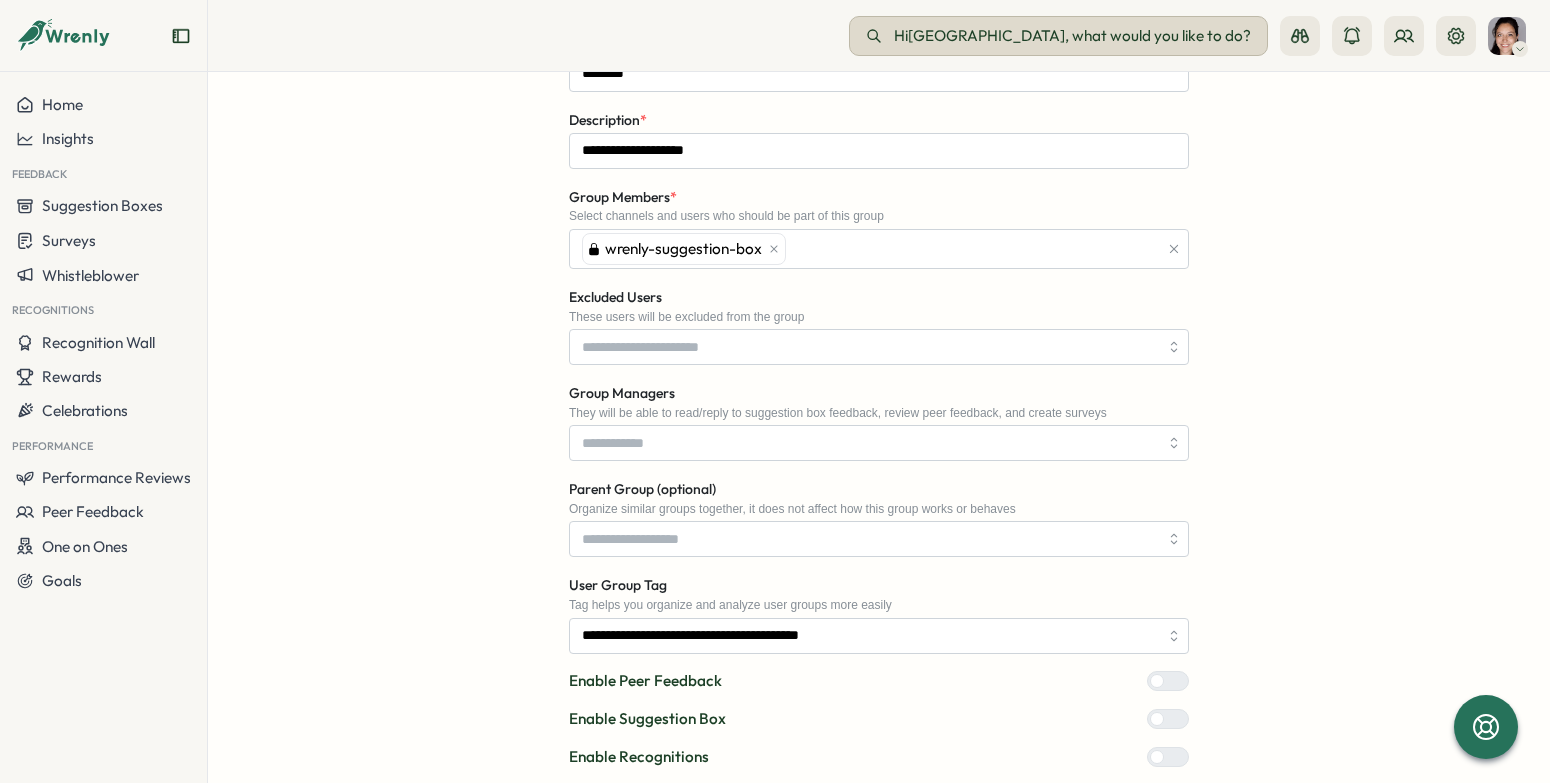 click on "Hi  India , what would you like to do?" at bounding box center (1072, 36) 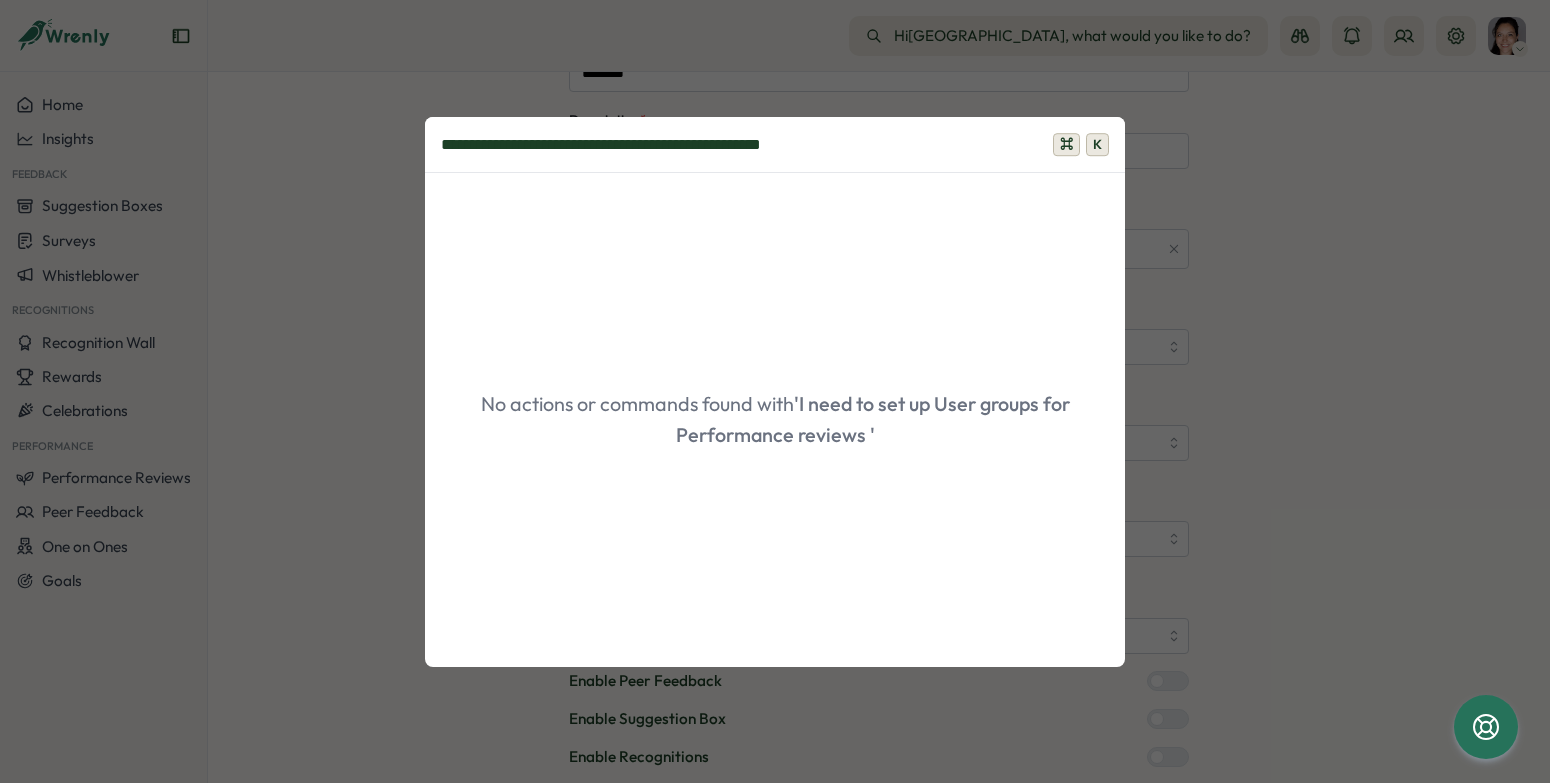 type on "**********" 